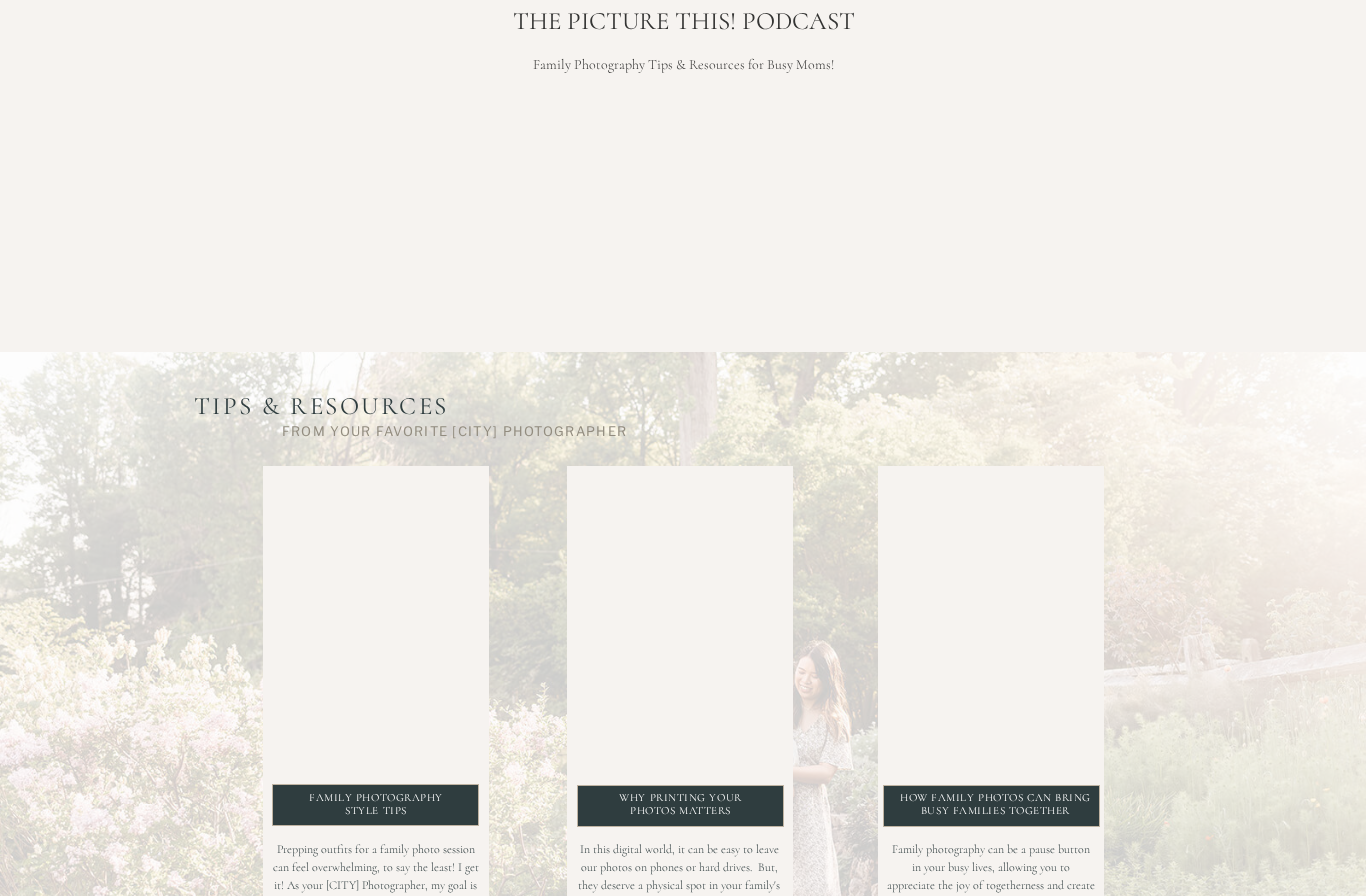 scroll, scrollTop: 3051, scrollLeft: 0, axis: vertical 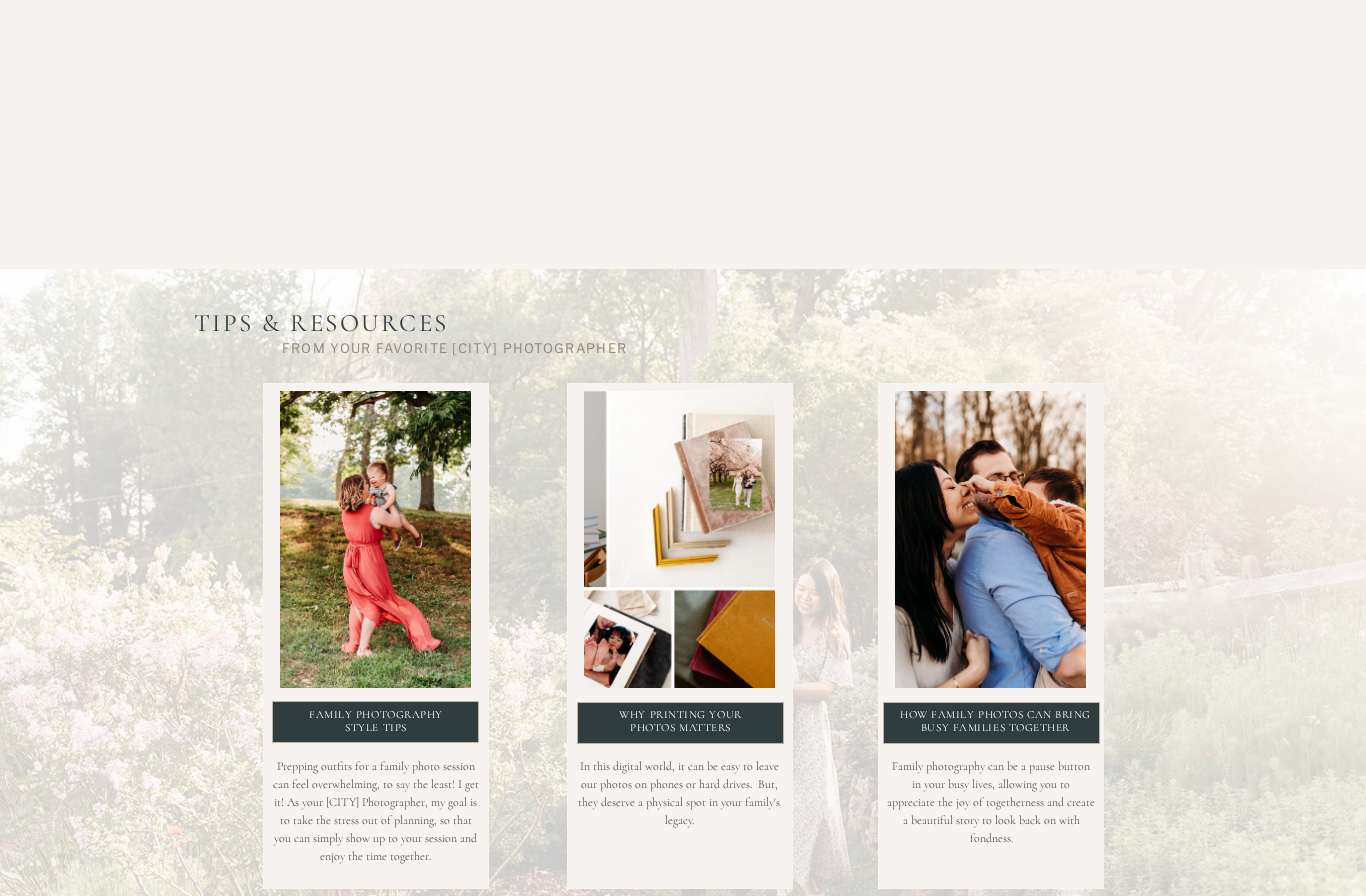 click at bounding box center [375, 539] 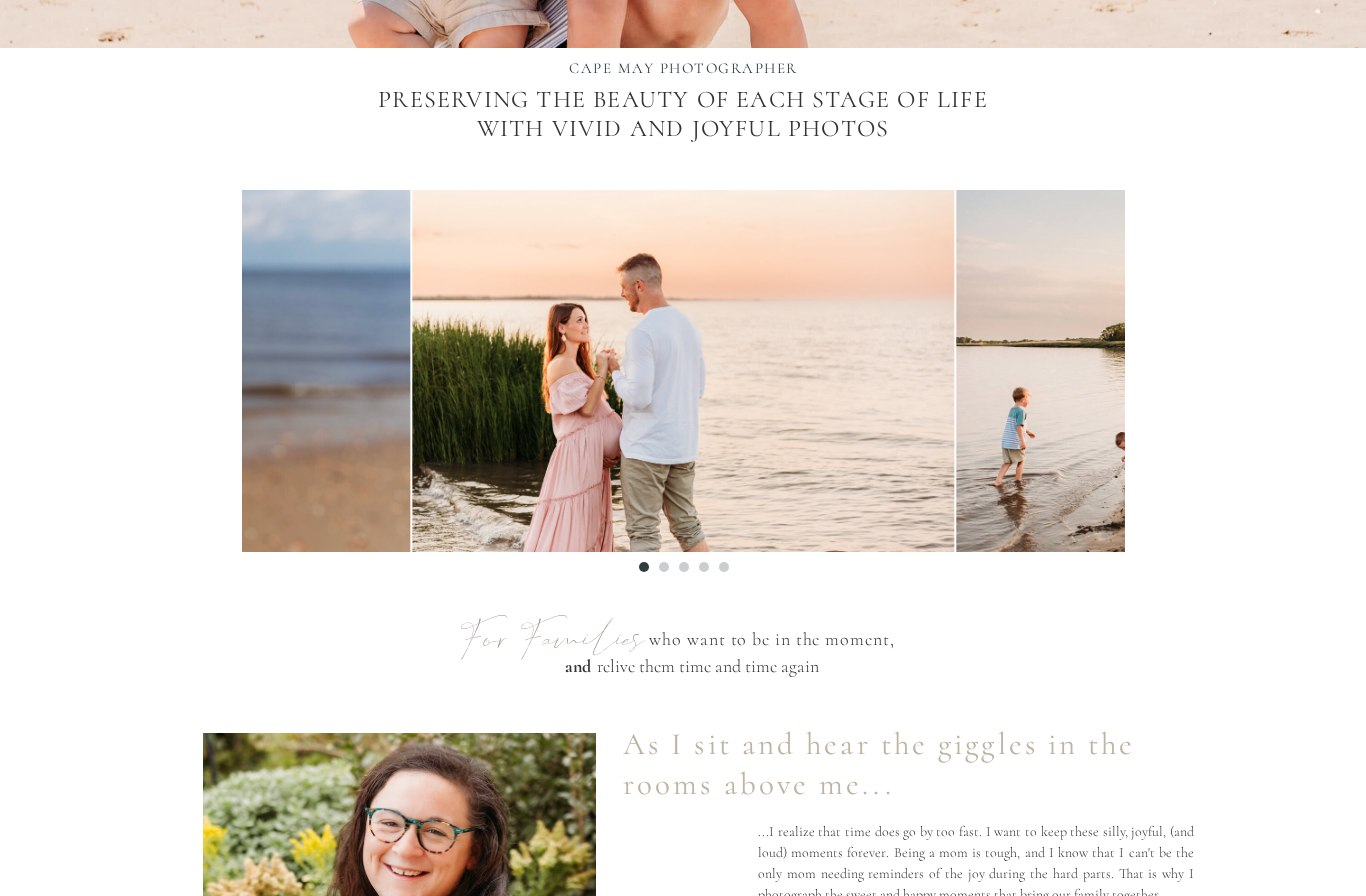 scroll, scrollTop: 0, scrollLeft: 0, axis: both 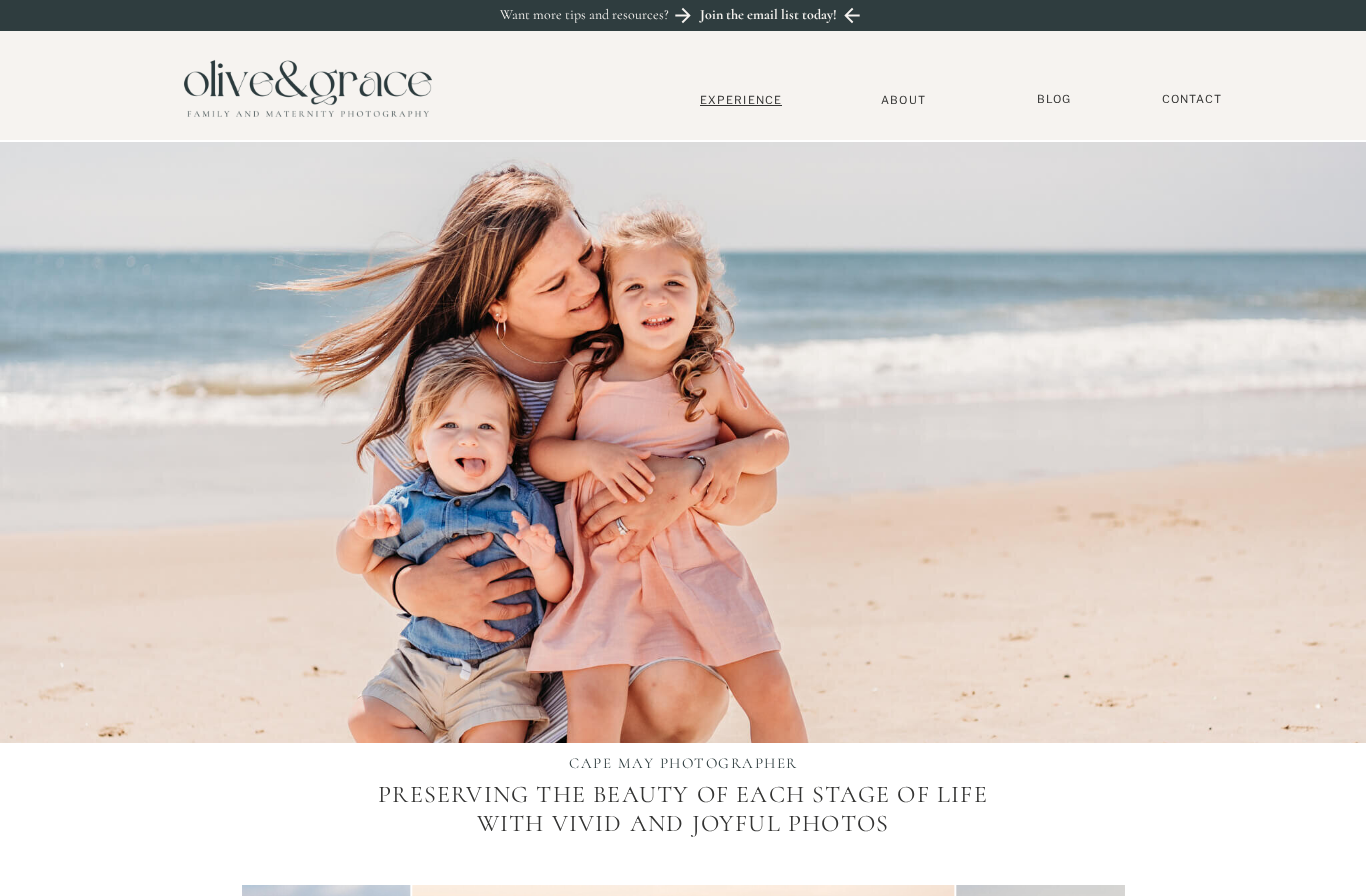 click on "Experience" at bounding box center [741, 100] 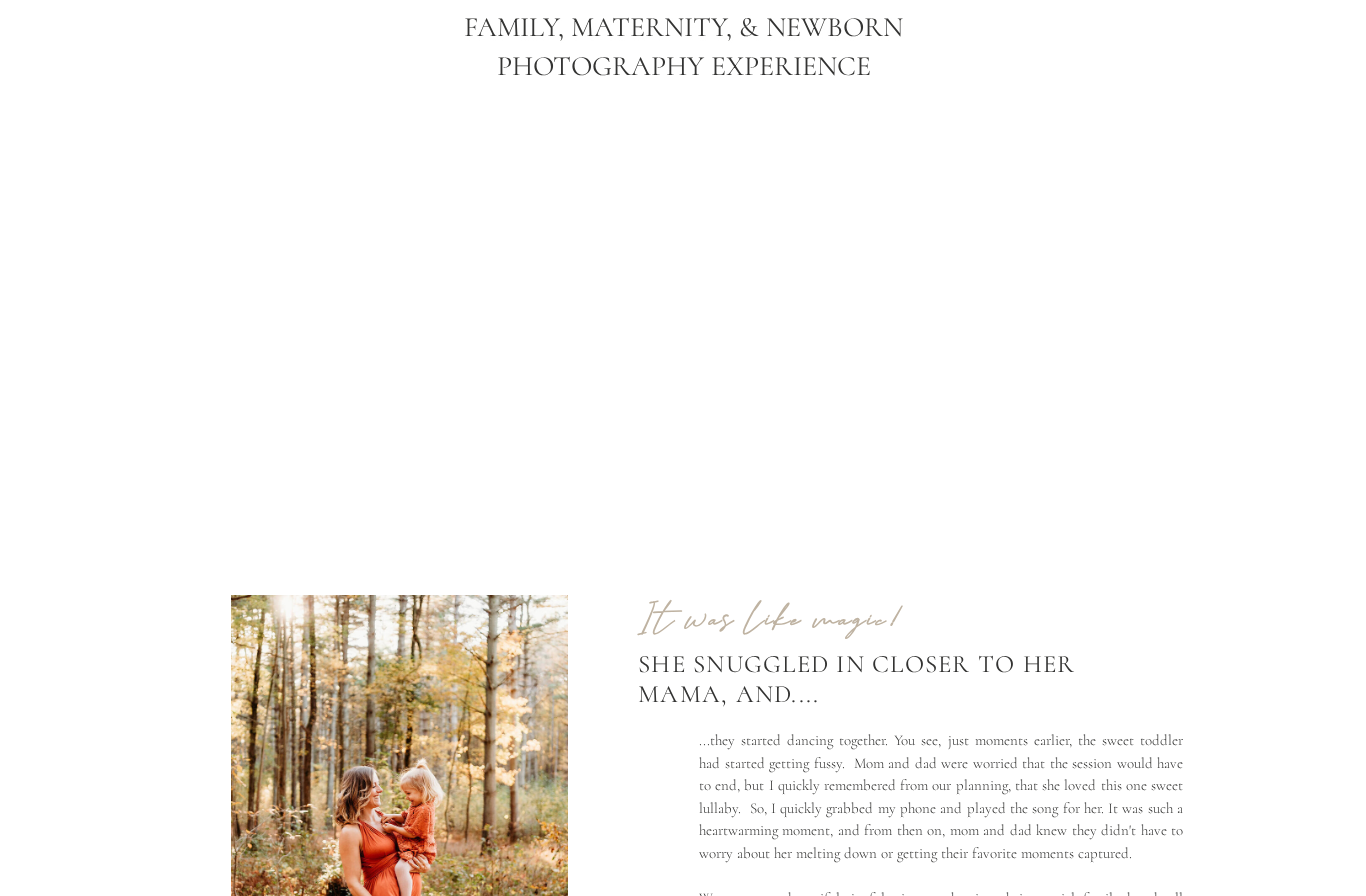 scroll, scrollTop: 0, scrollLeft: 0, axis: both 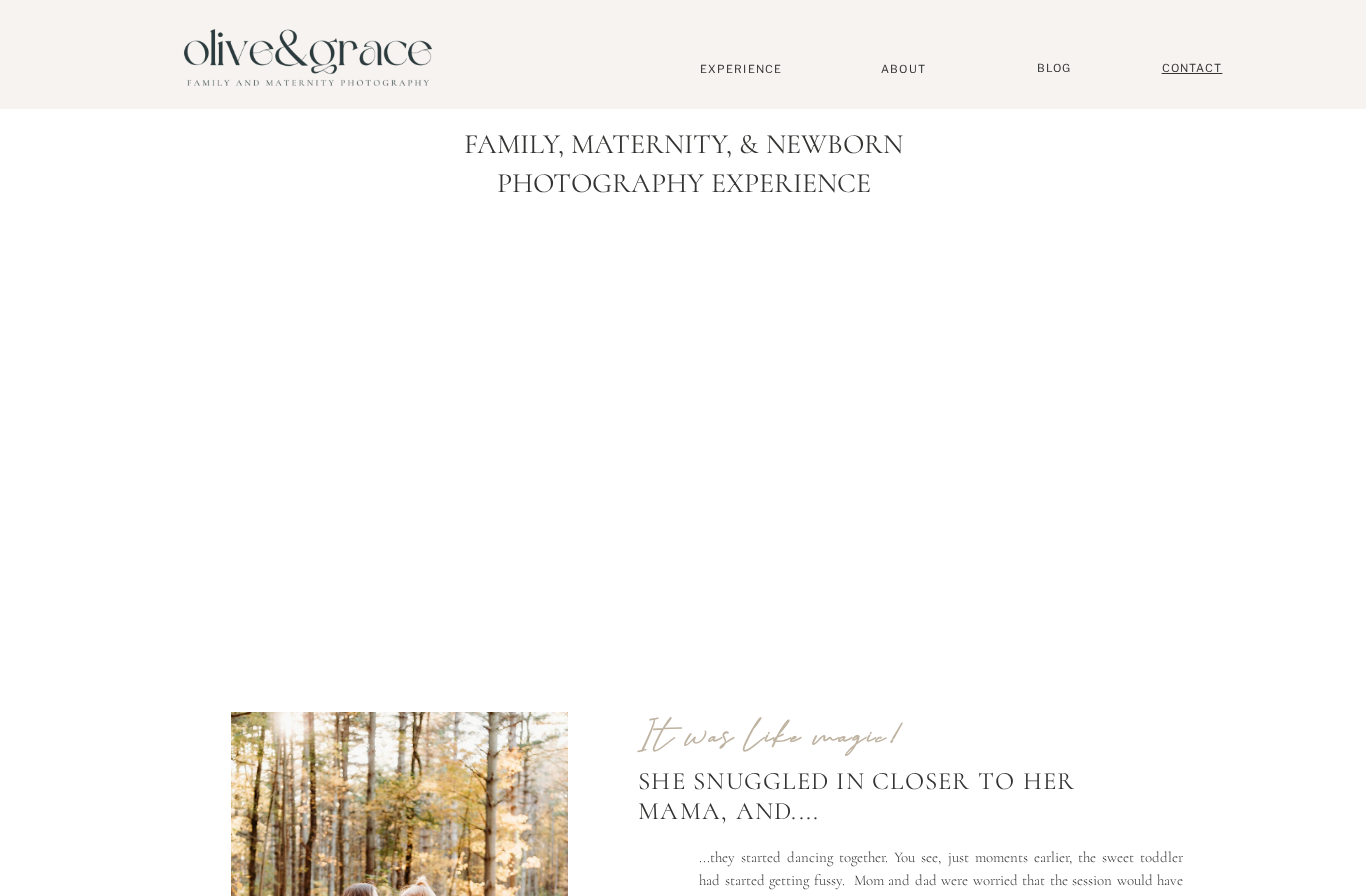 click on "Contact" at bounding box center [1192, 68] 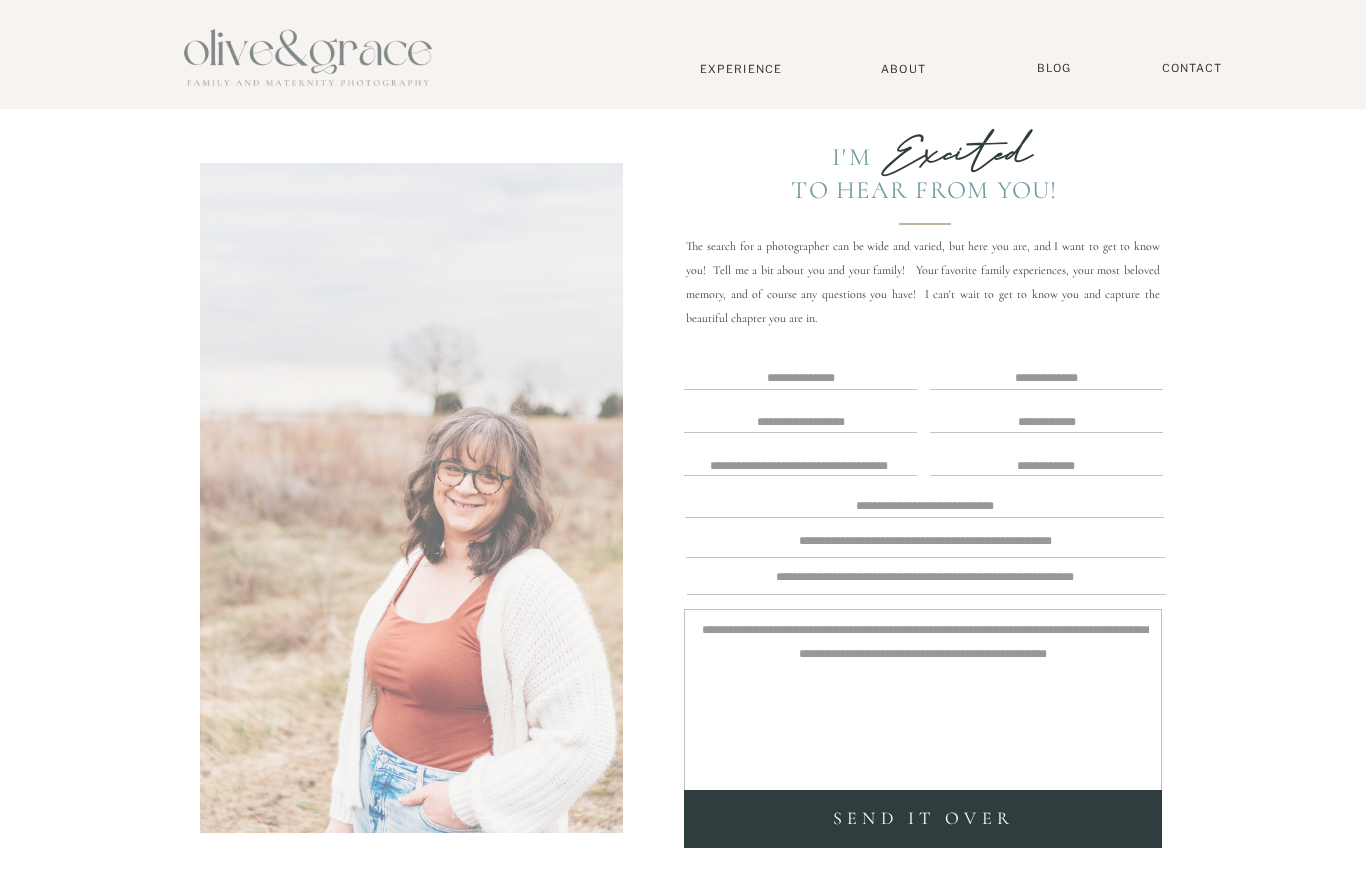 scroll, scrollTop: 0, scrollLeft: 0, axis: both 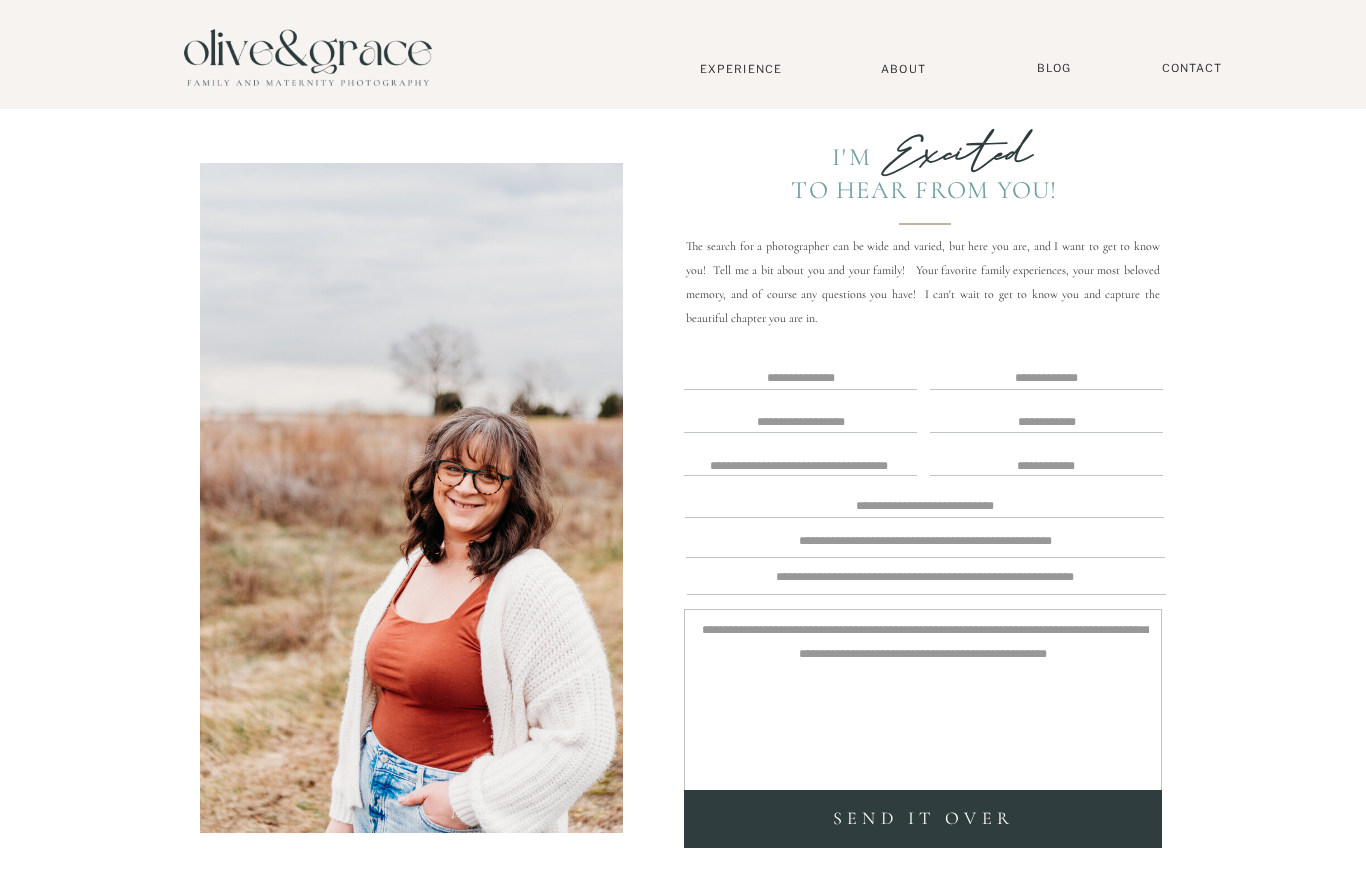 click at bounding box center [800, 379] 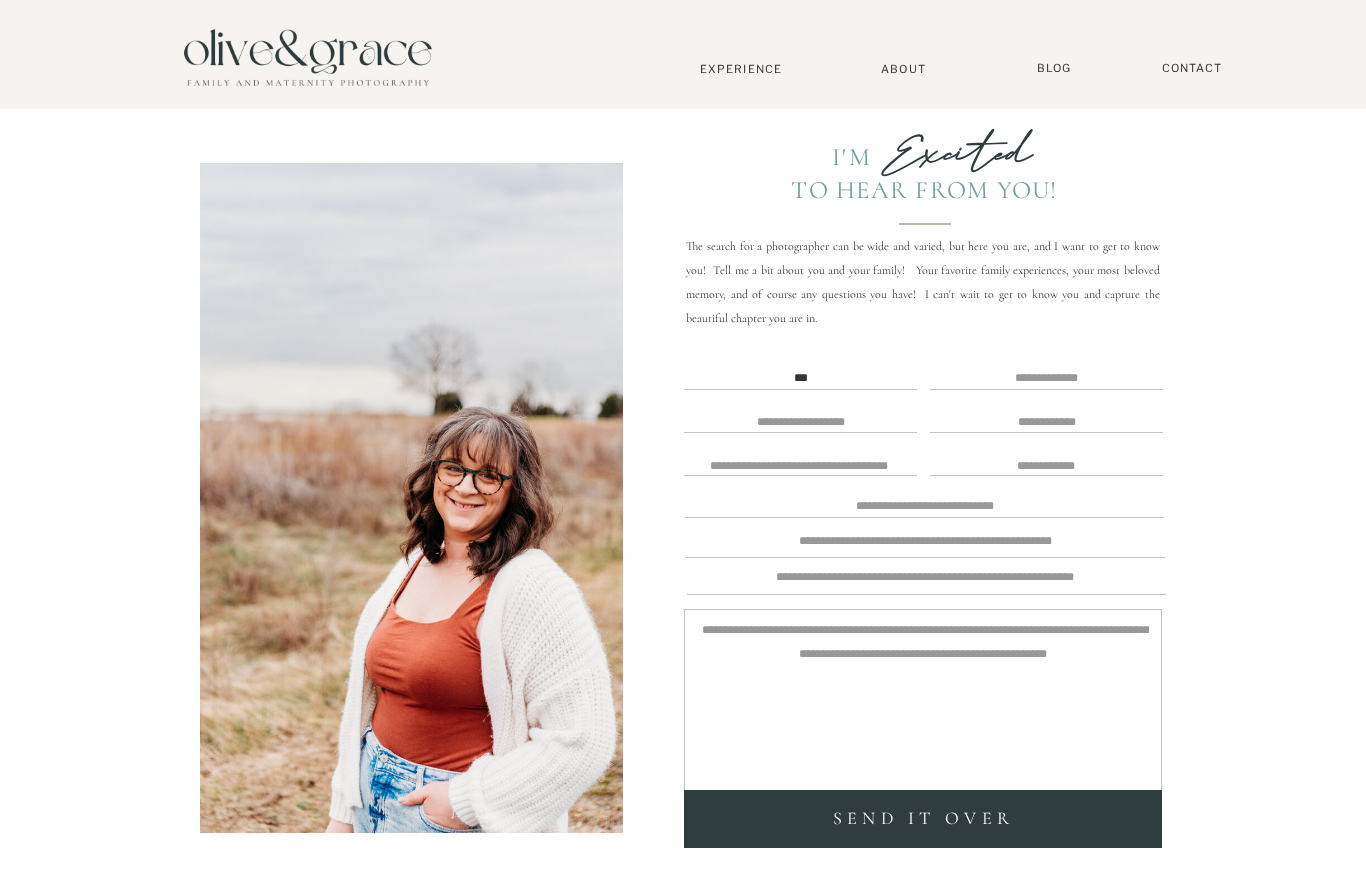 type on "***" 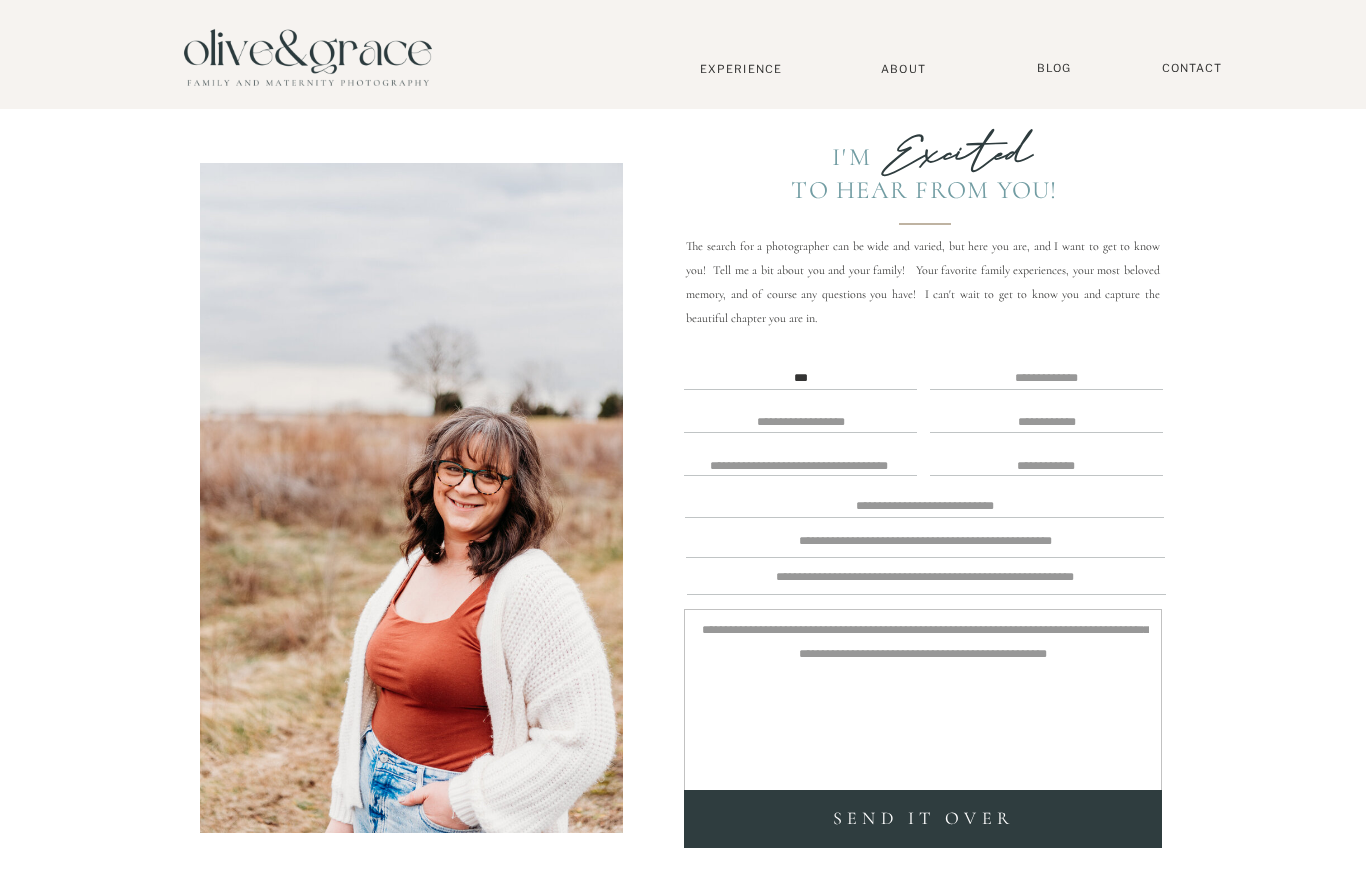 click at bounding box center [923, 695] 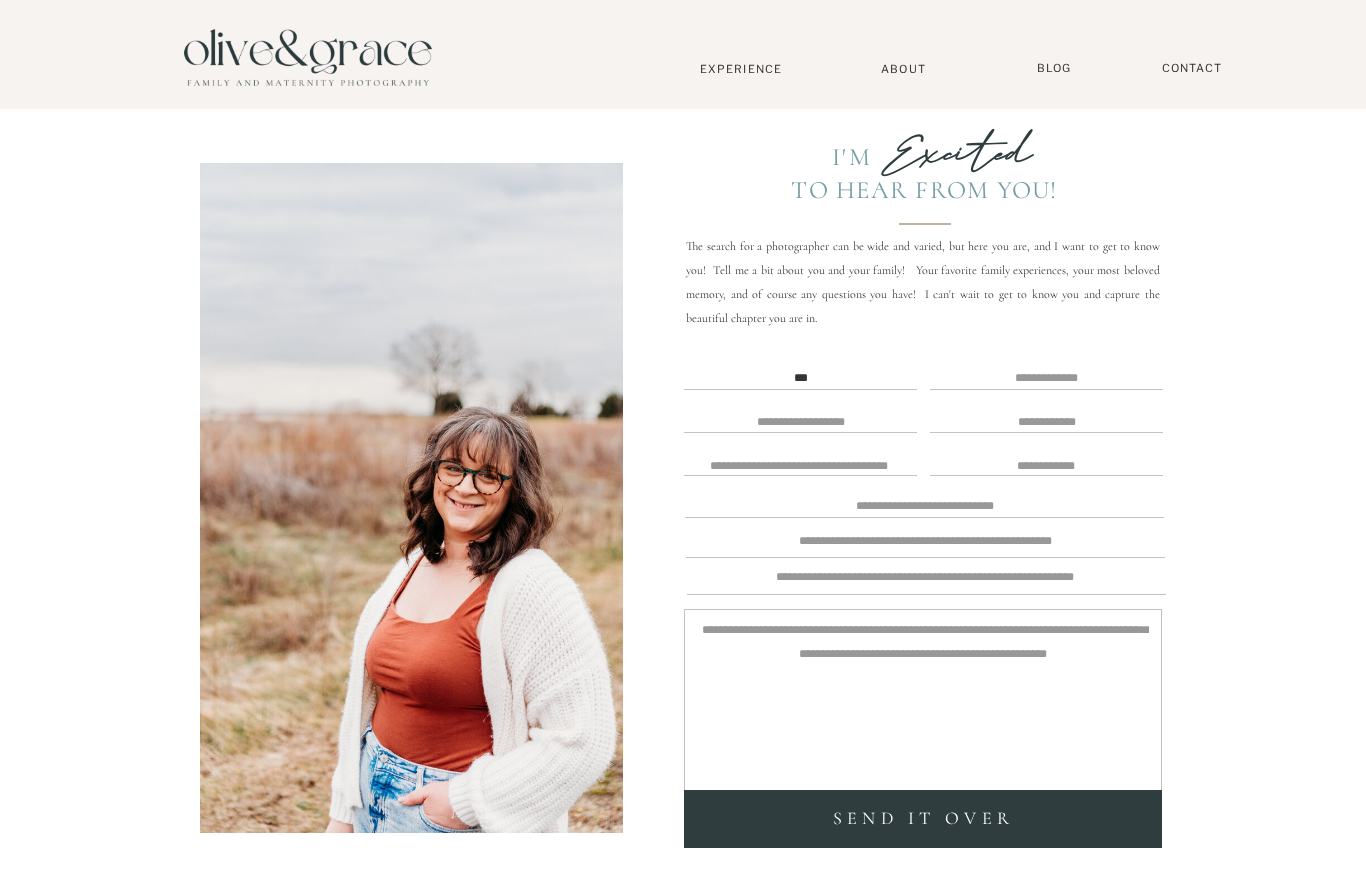 paste on "**********" 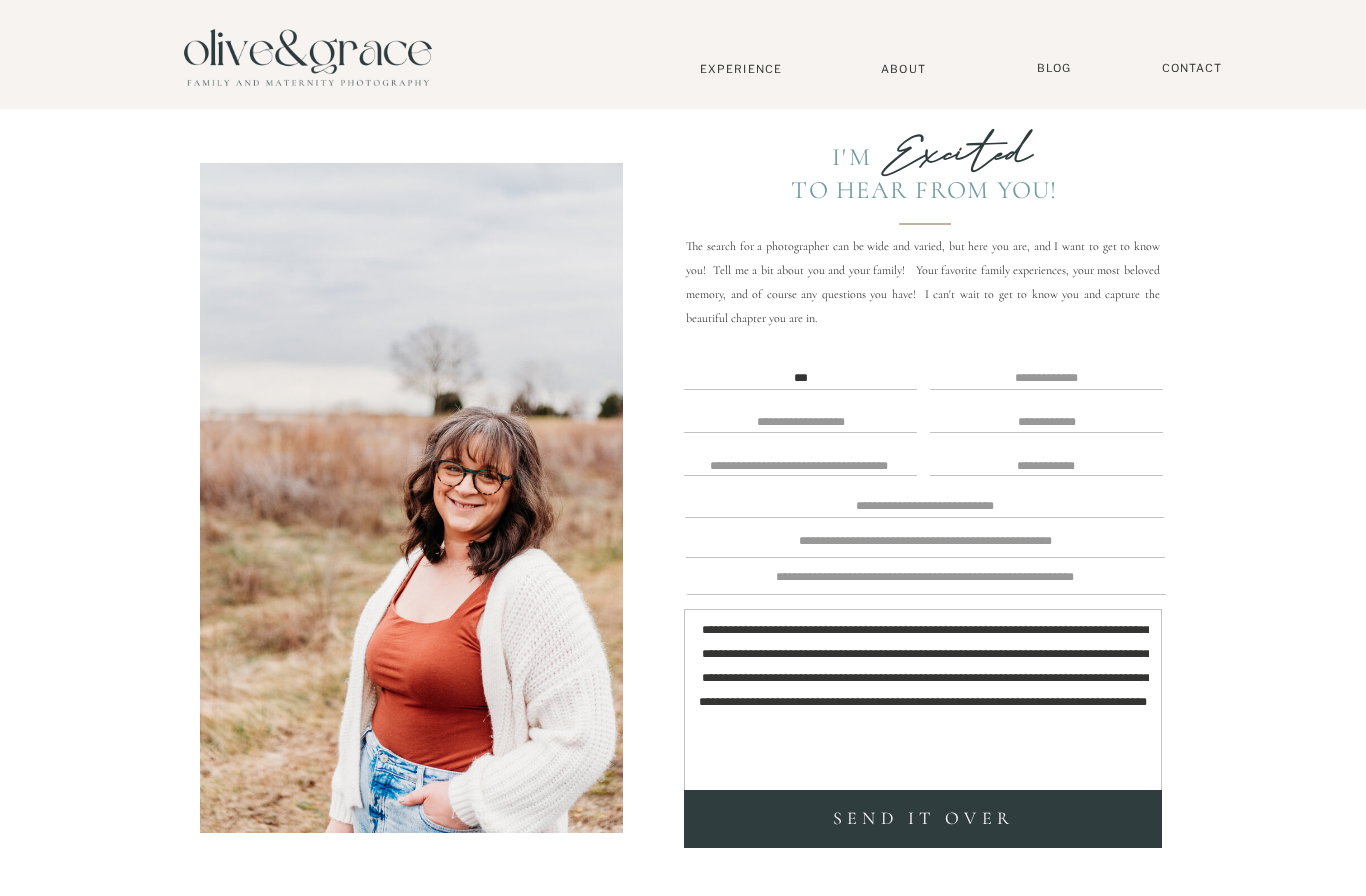 type on "**********" 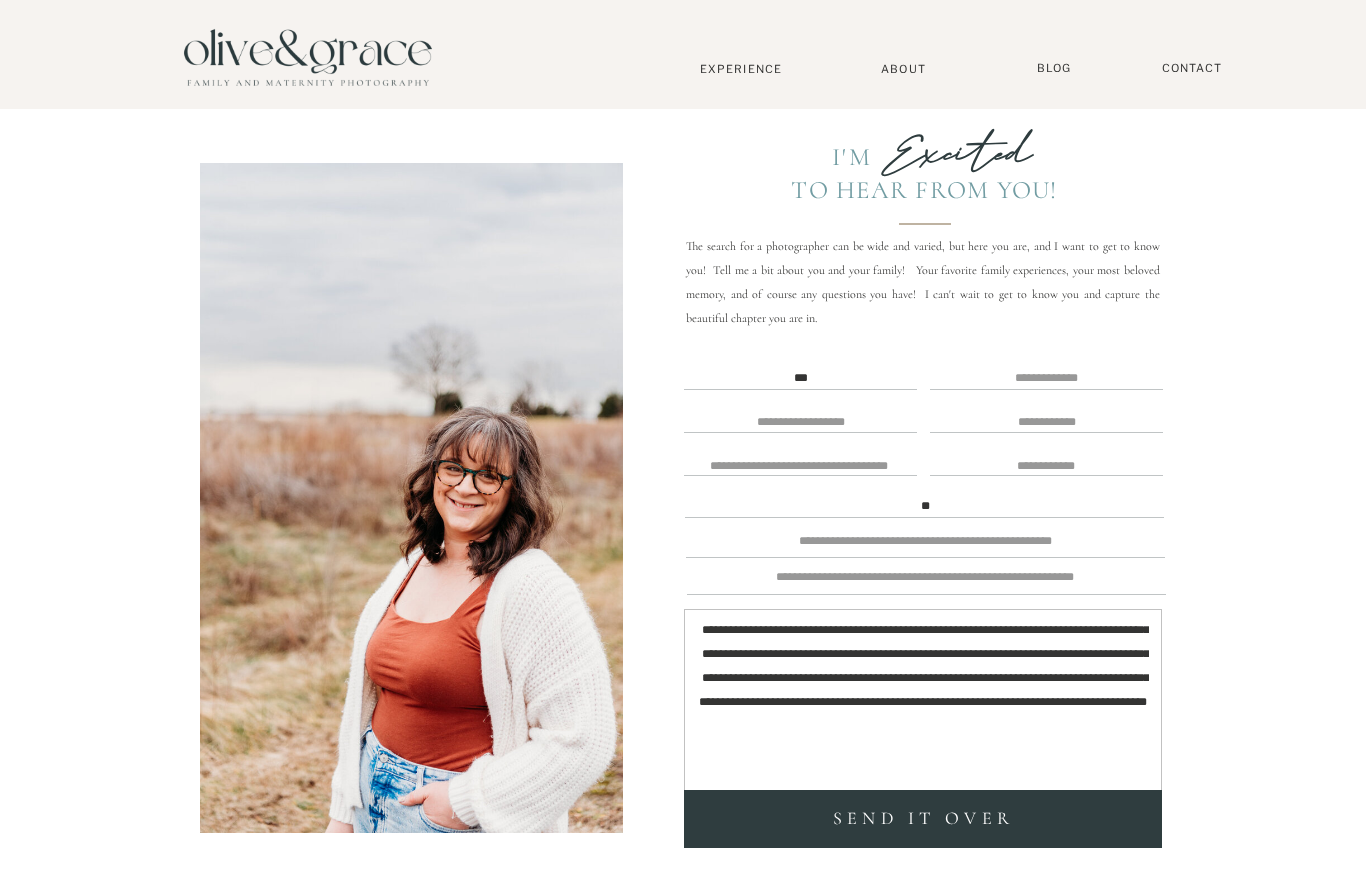 scroll, scrollTop: 2, scrollLeft: 0, axis: vertical 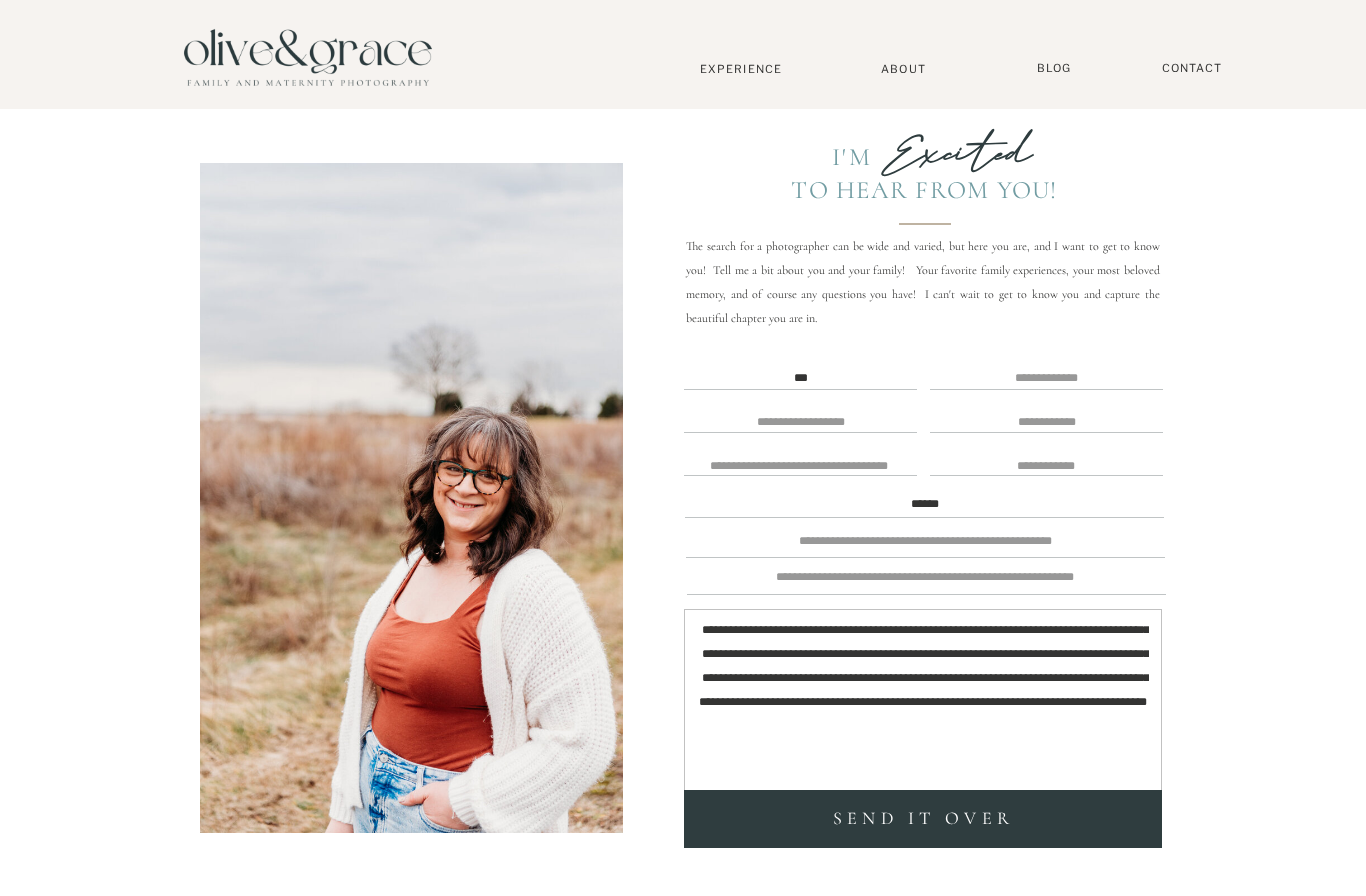type on "******" 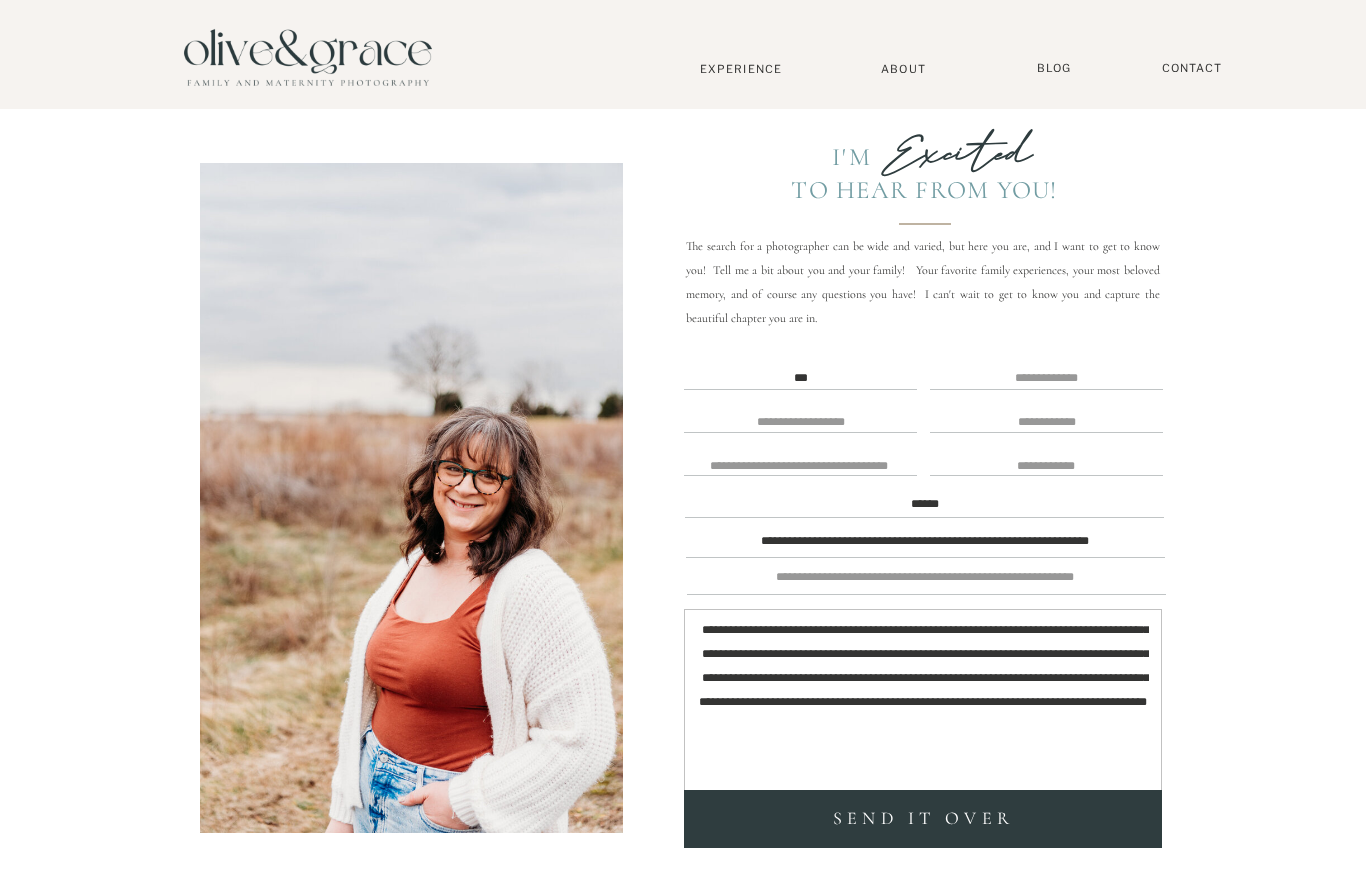 type on "**********" 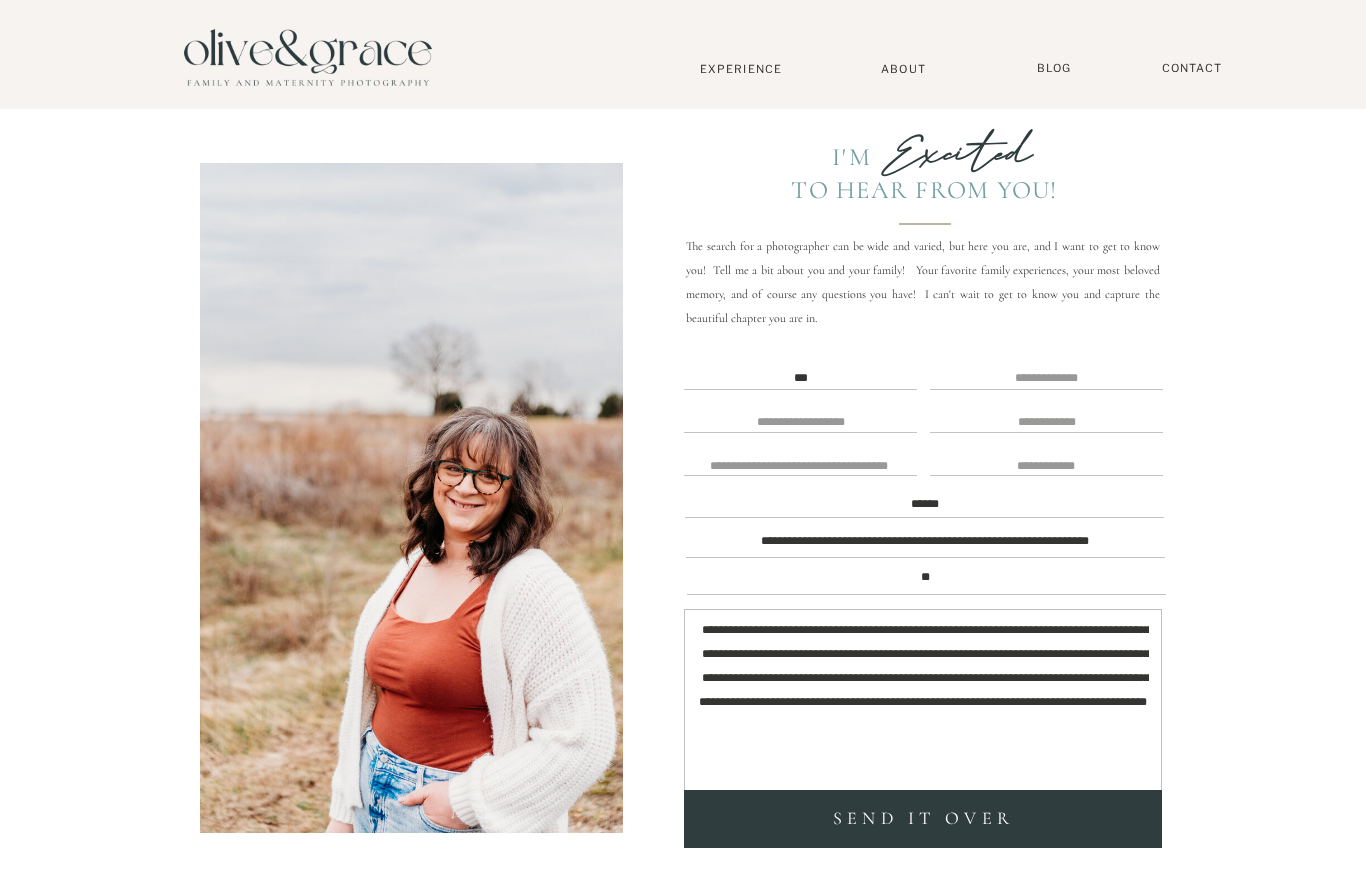 type on "*" 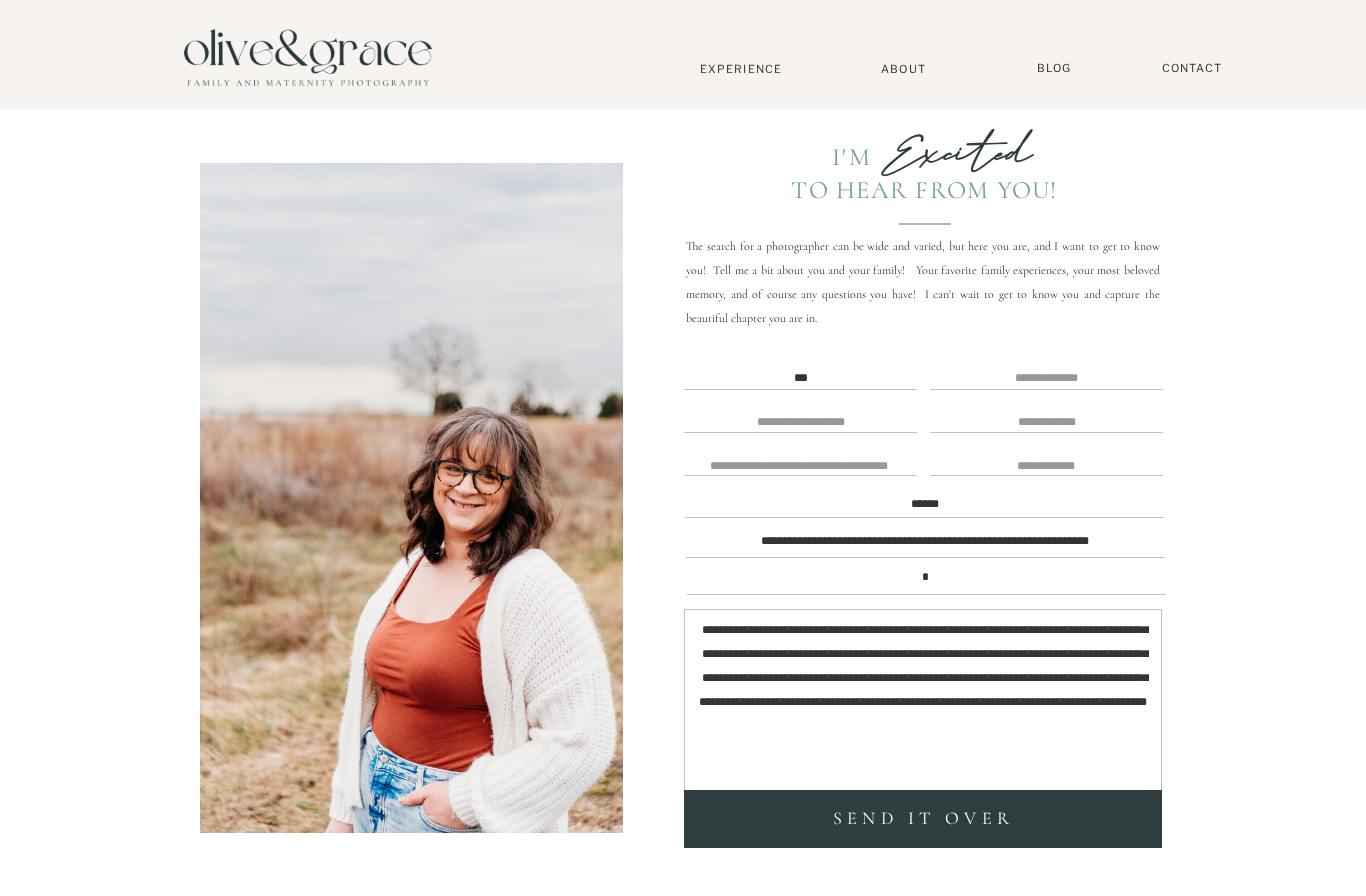 type 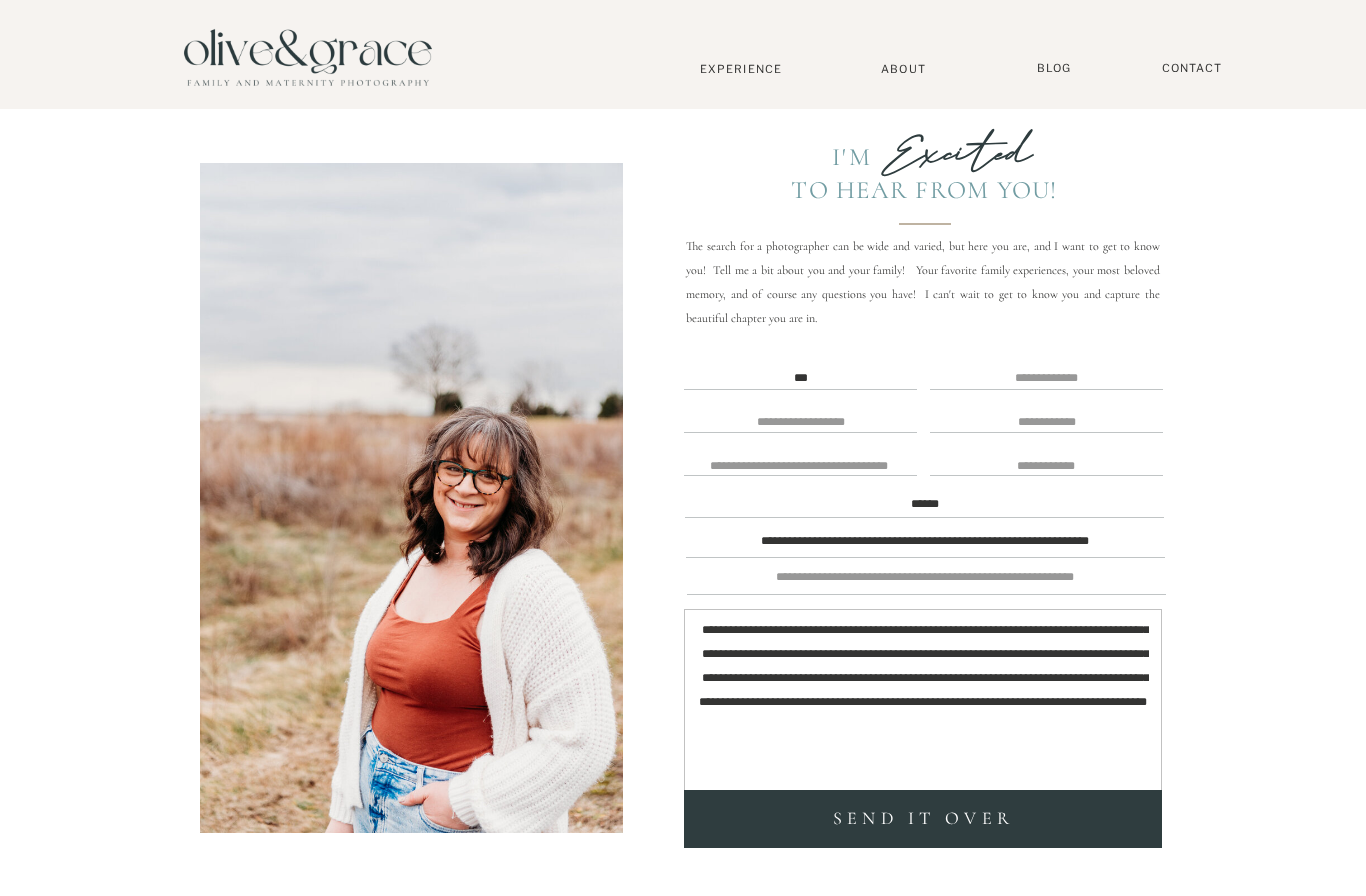 click on "**********" at bounding box center [683, 807] 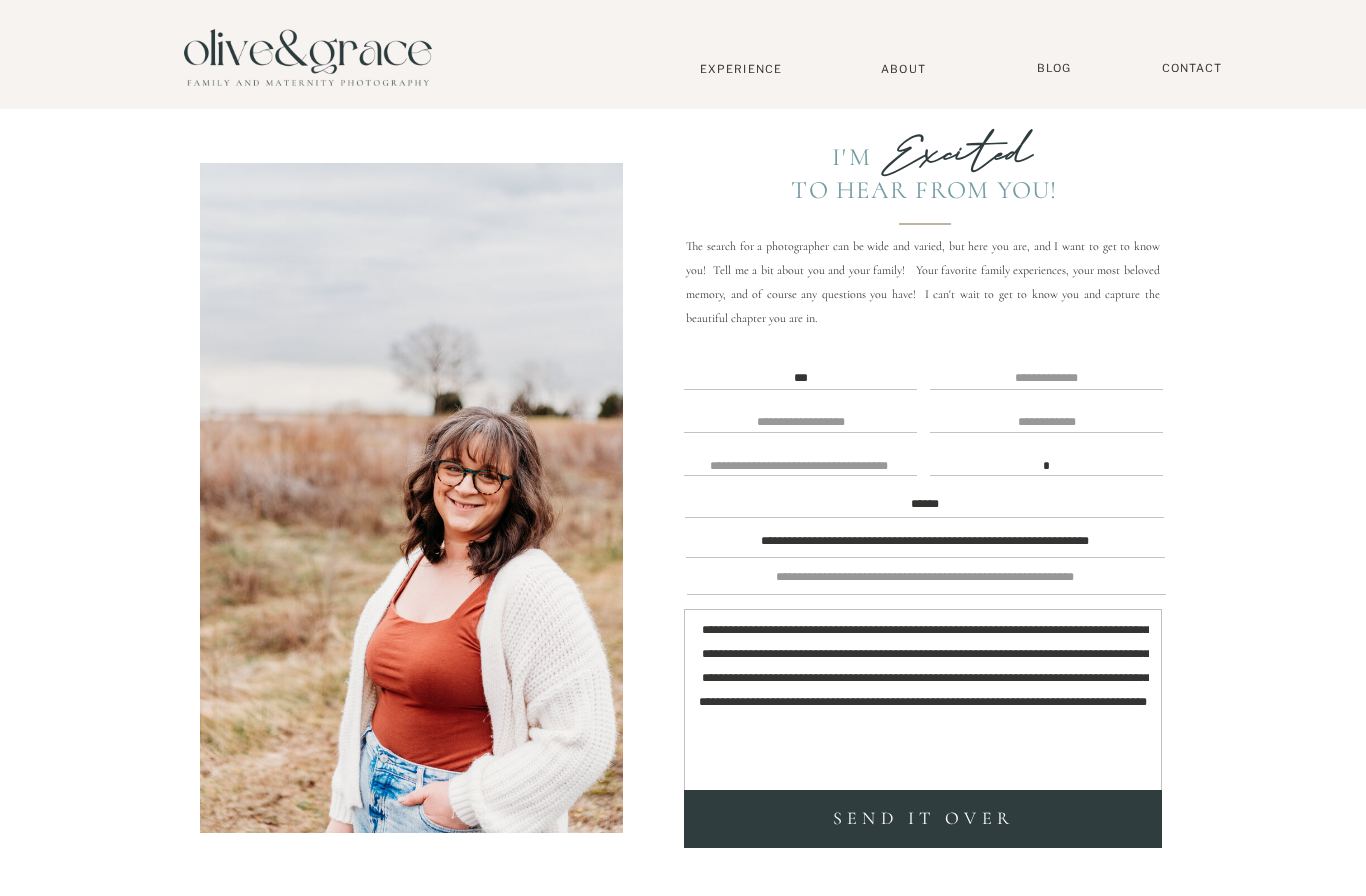 scroll, scrollTop: 1, scrollLeft: 0, axis: vertical 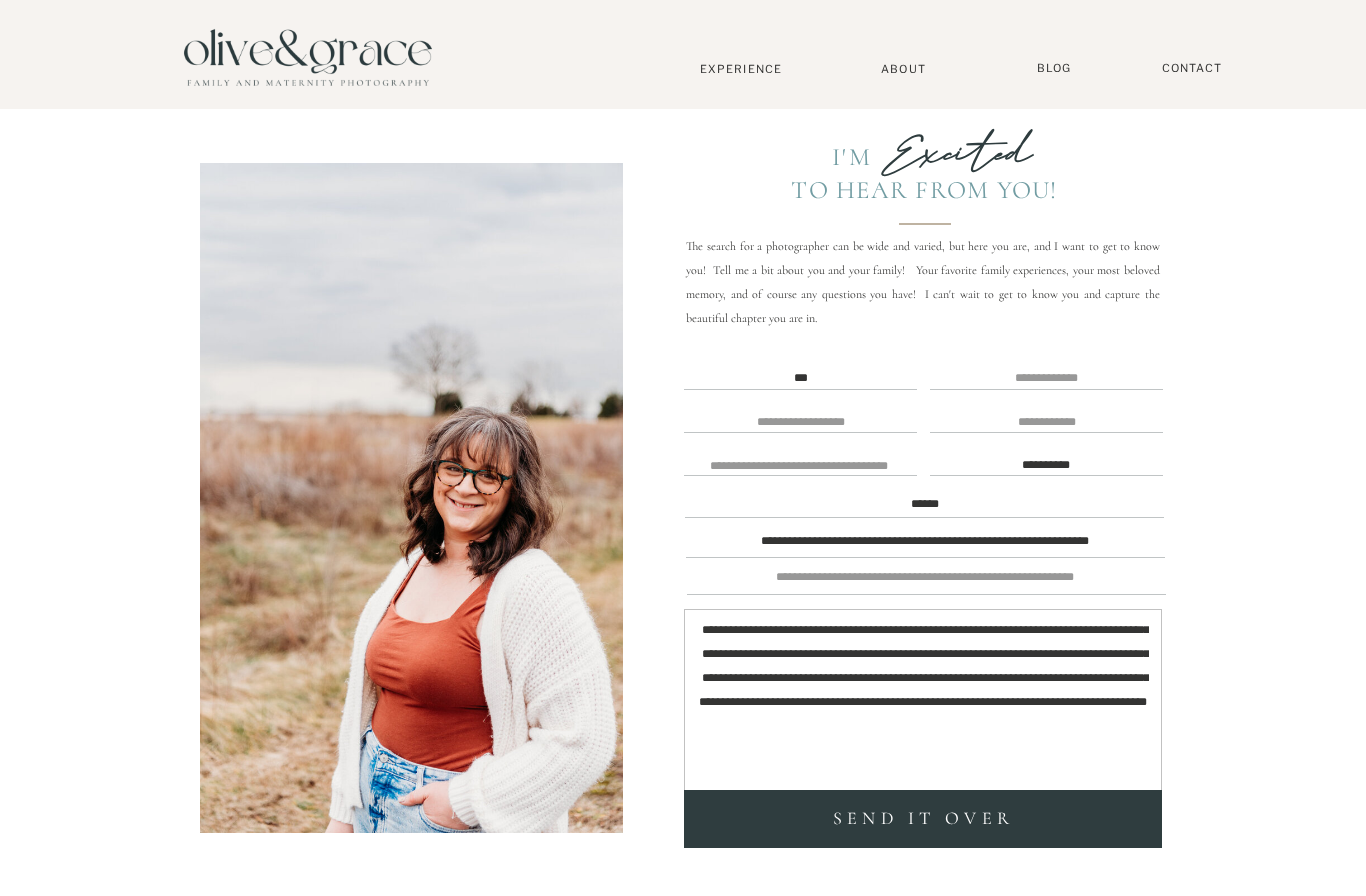 type on "**********" 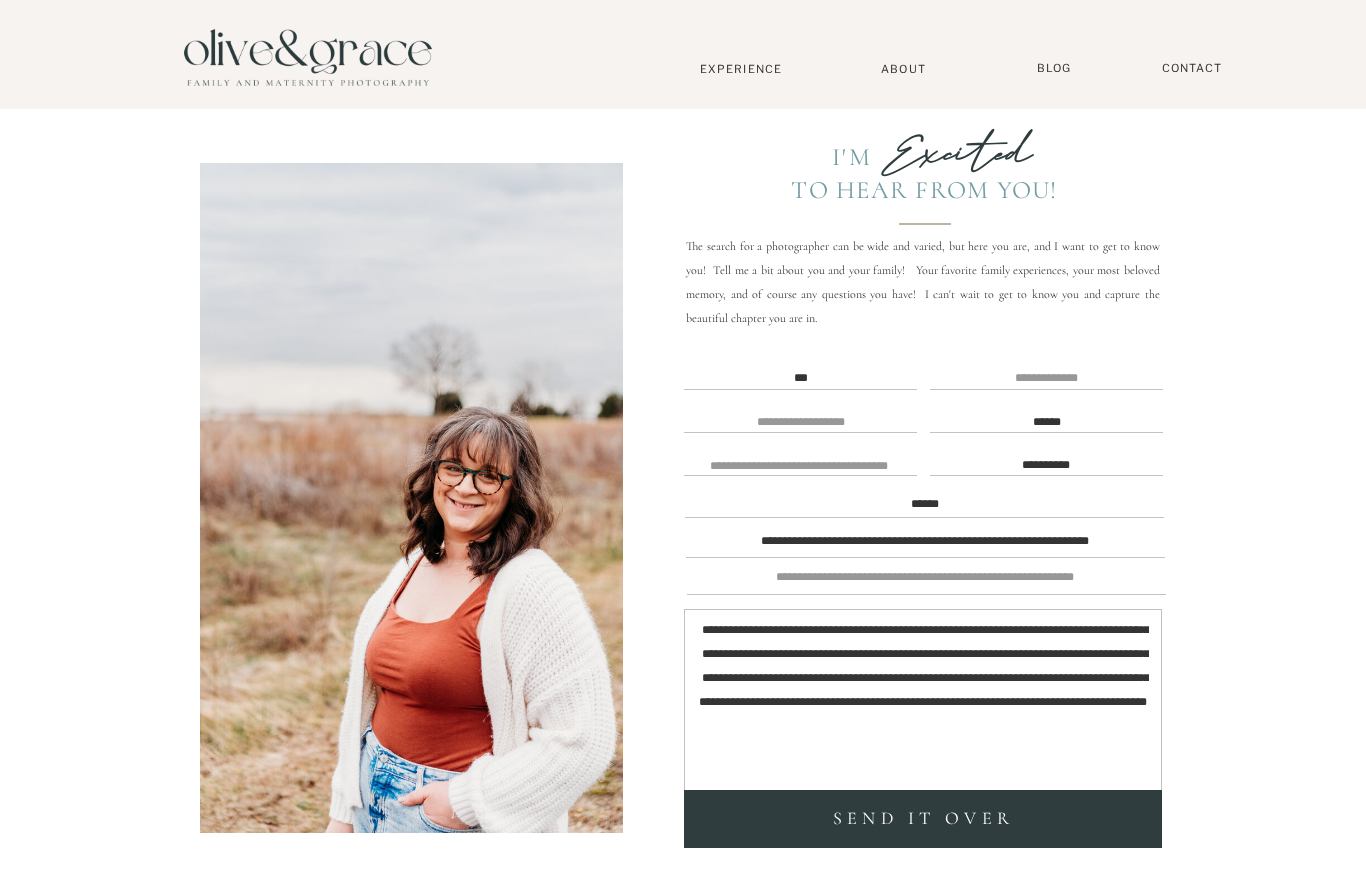 type on "******" 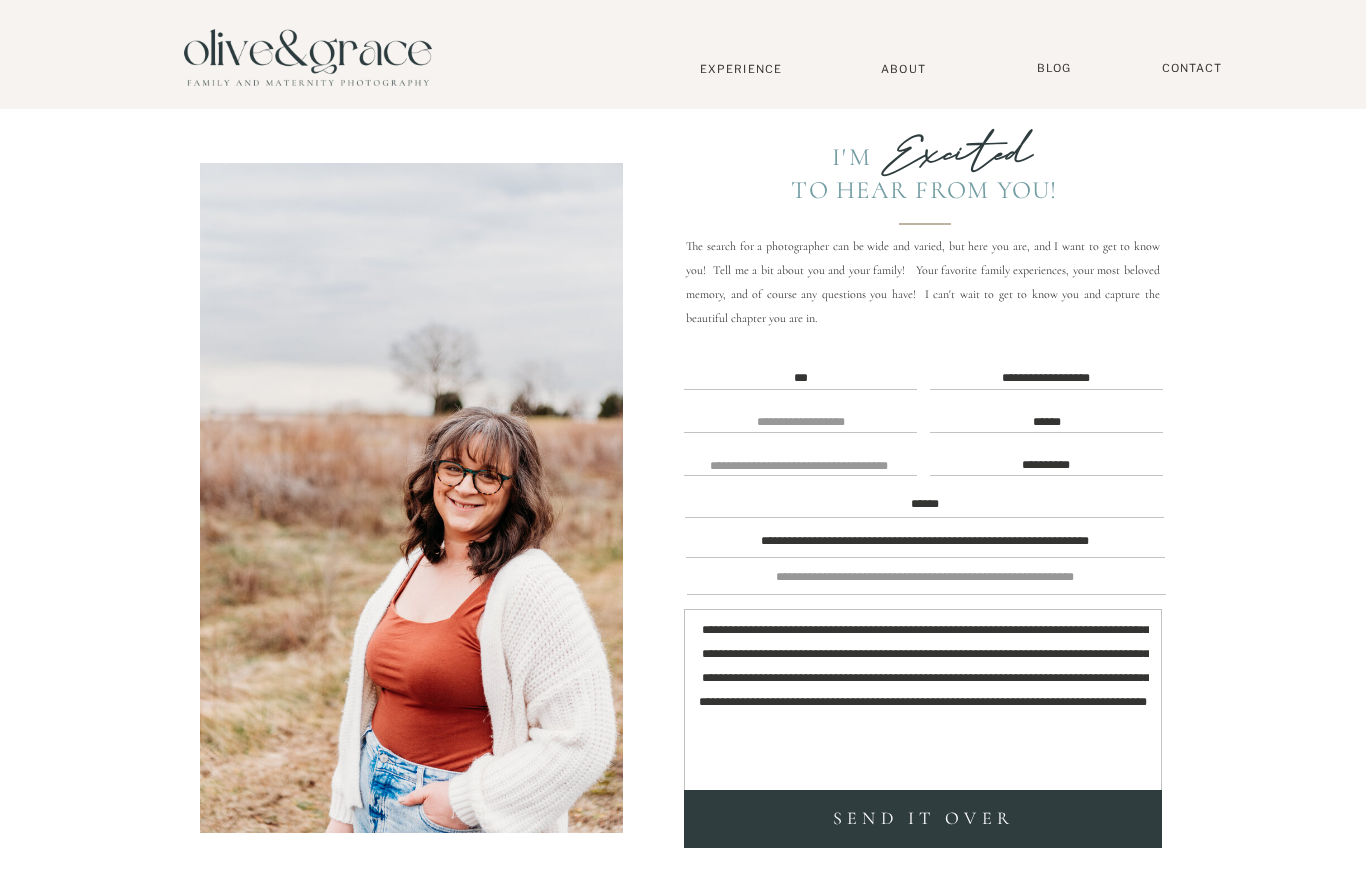 type on "**********" 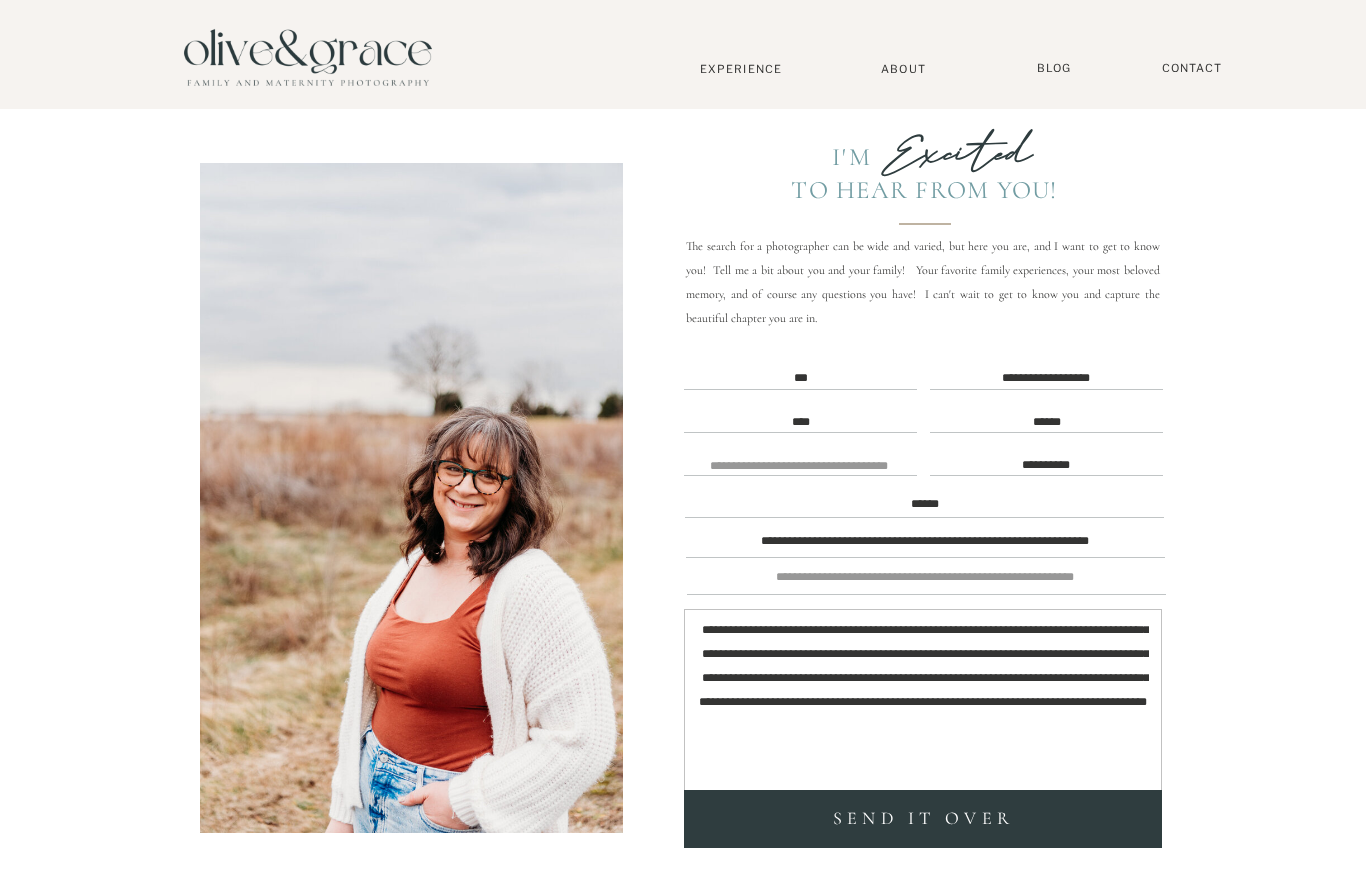 type on "****" 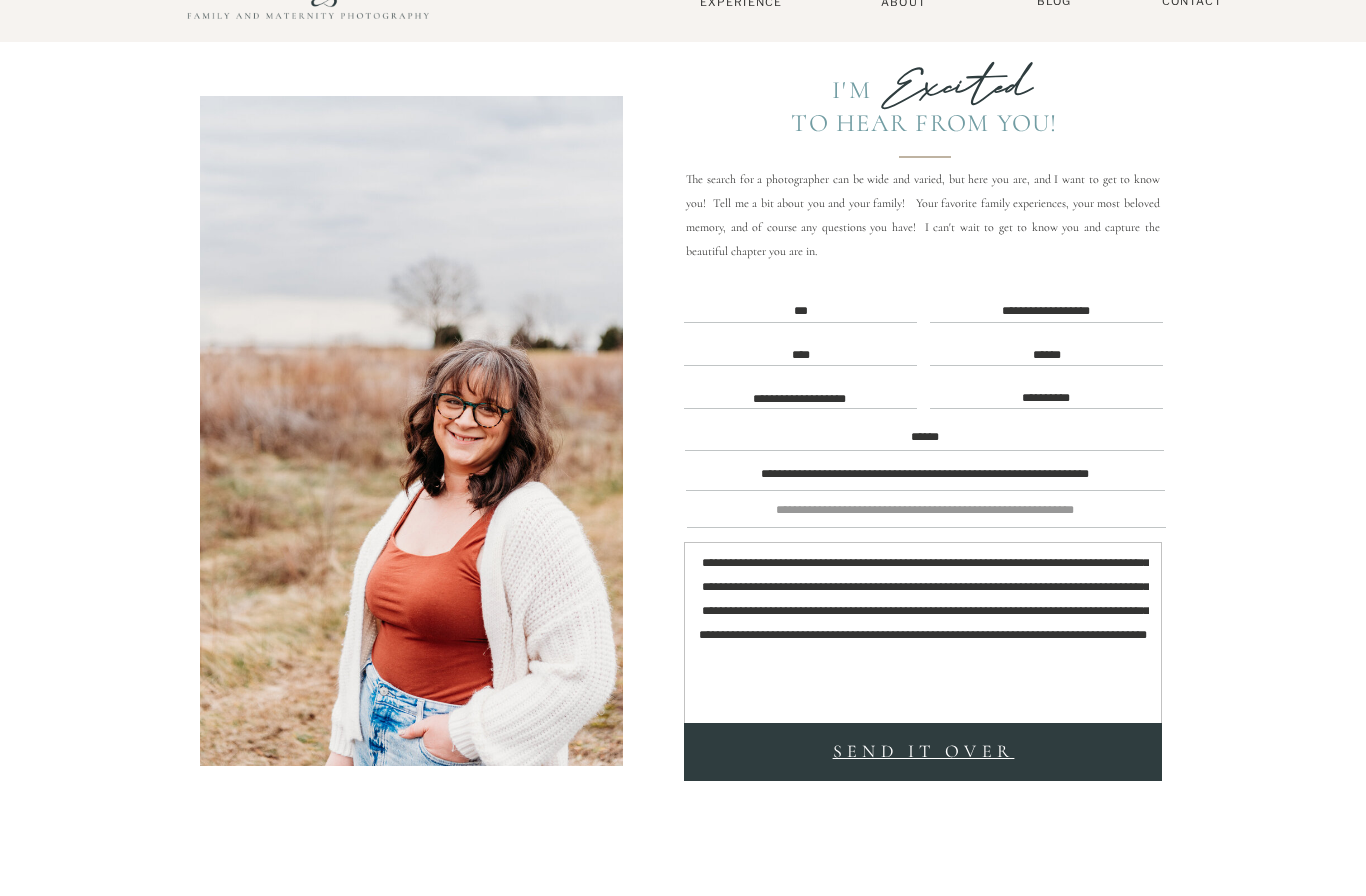 type on "**********" 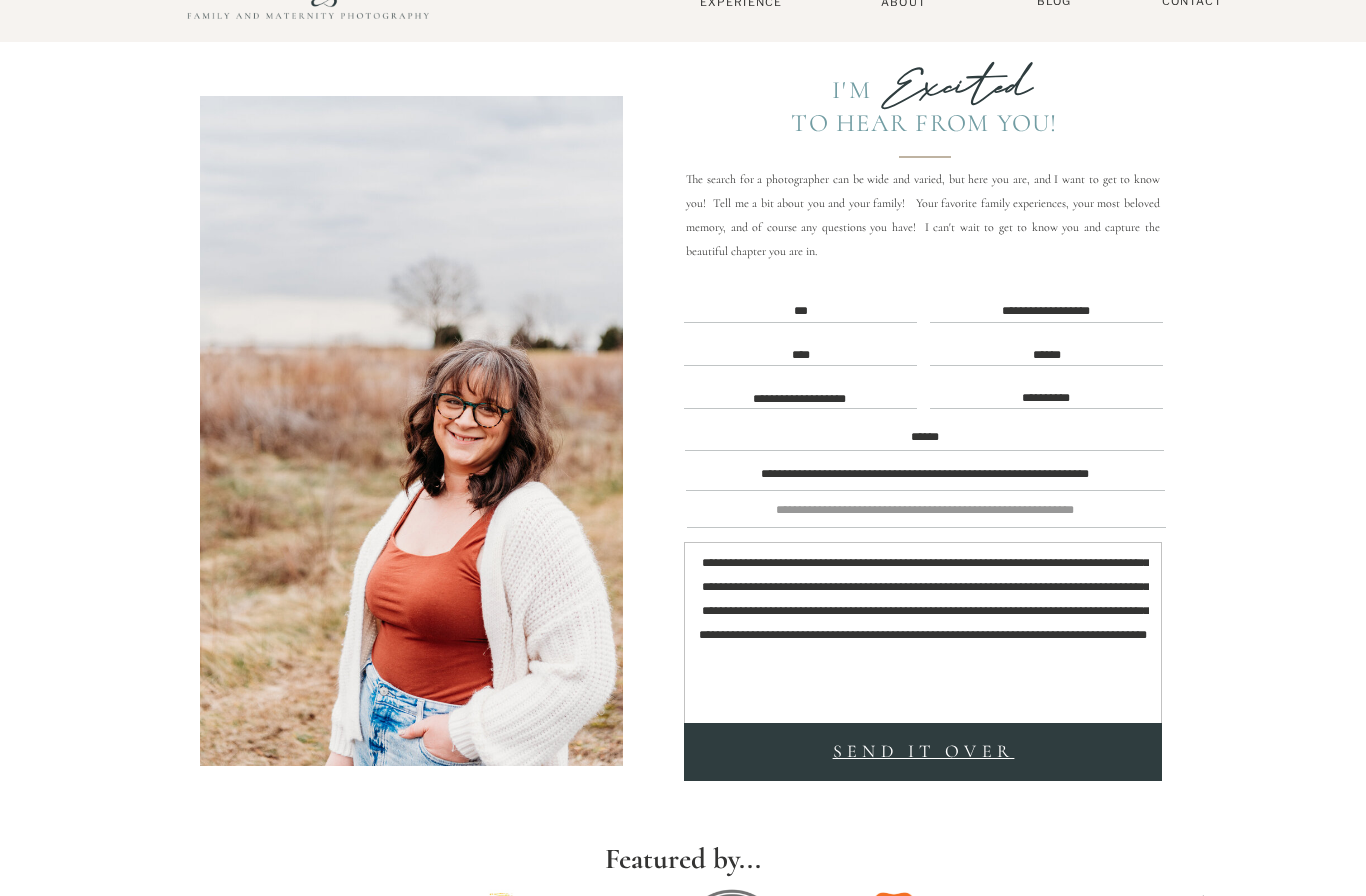 click on "SEND it over" at bounding box center (923, 753) 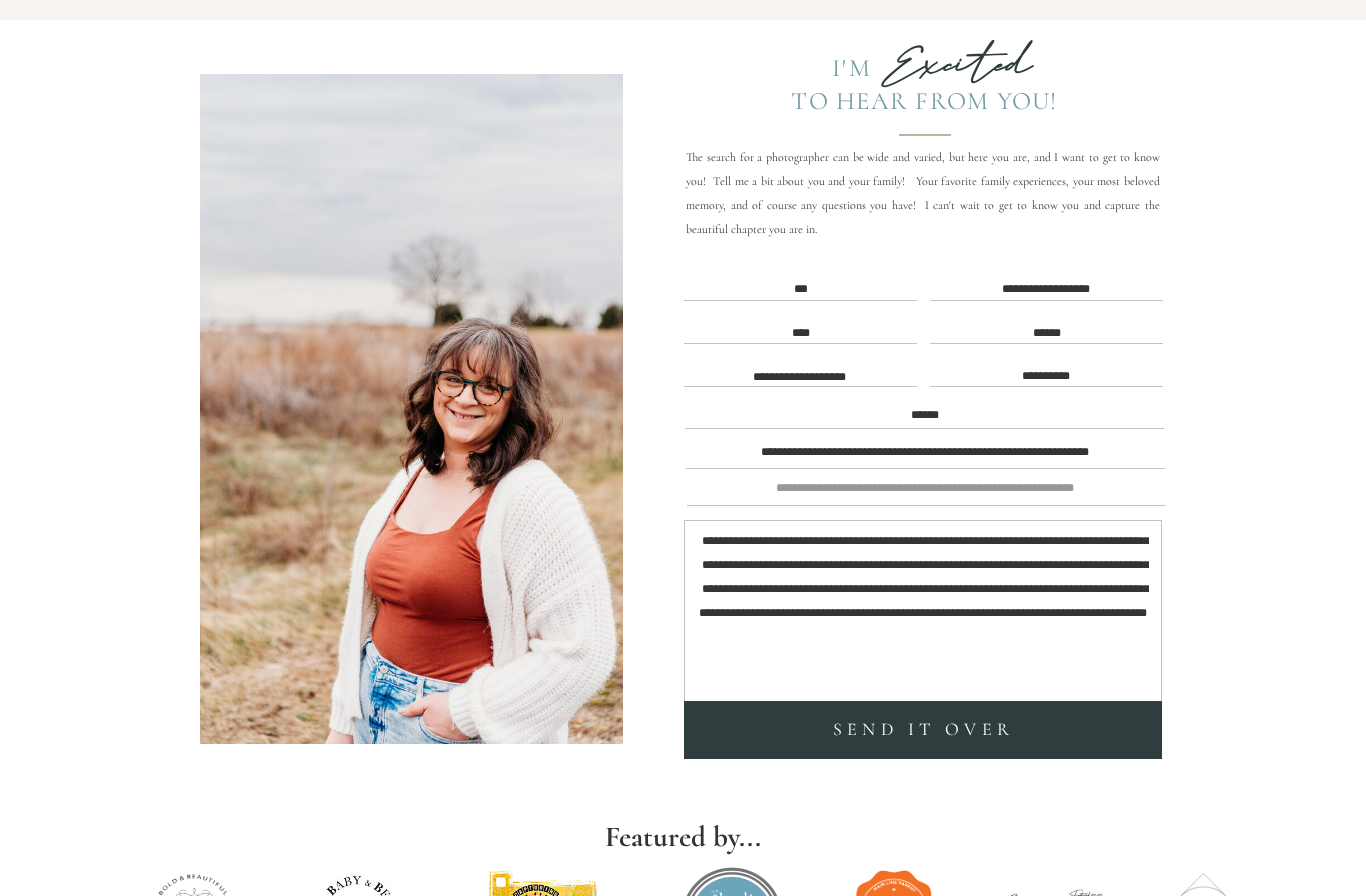 scroll, scrollTop: 0, scrollLeft: 0, axis: both 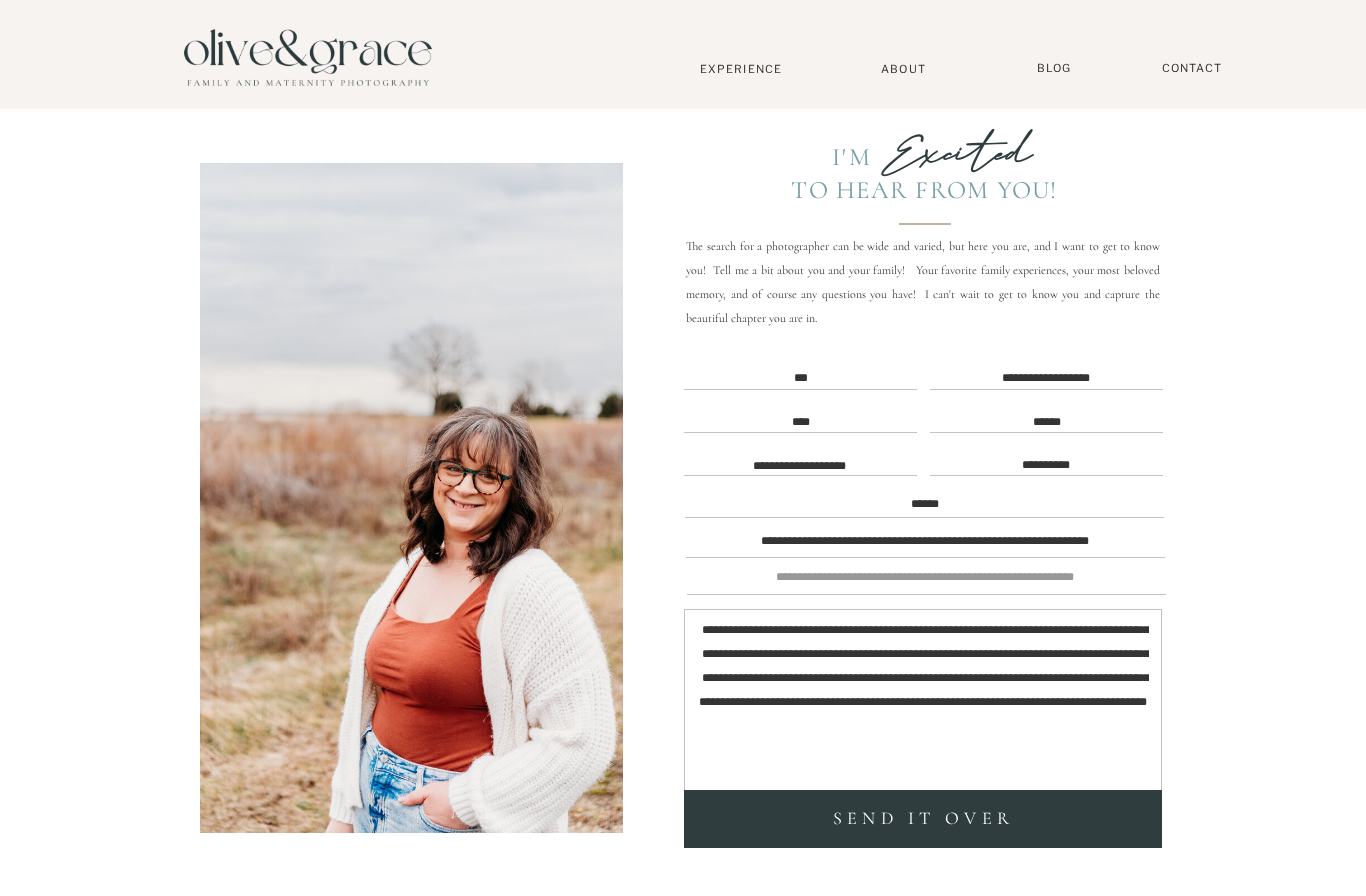 click on "**********" at bounding box center (1046, 378) 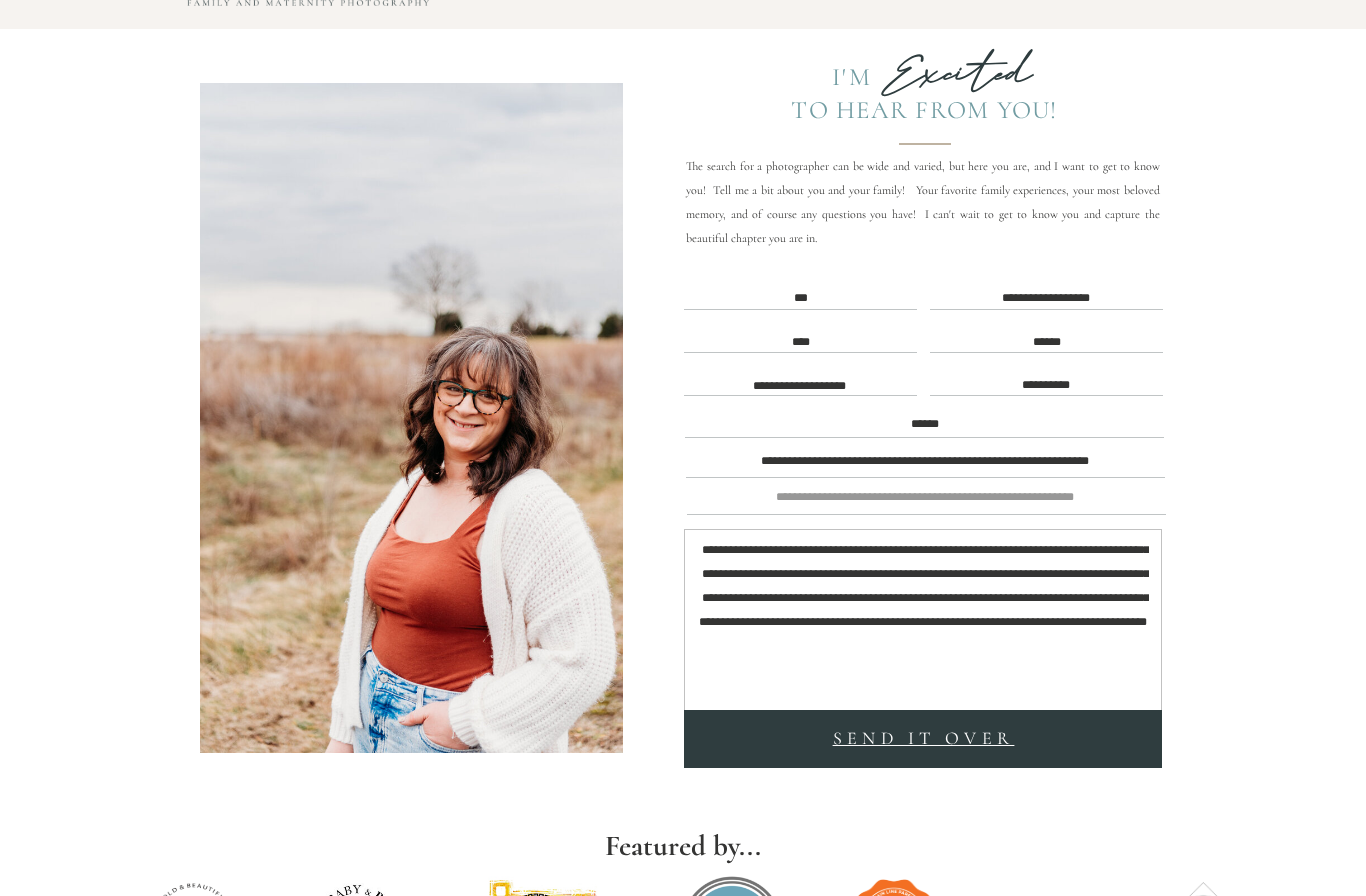 scroll, scrollTop: 80, scrollLeft: 0, axis: vertical 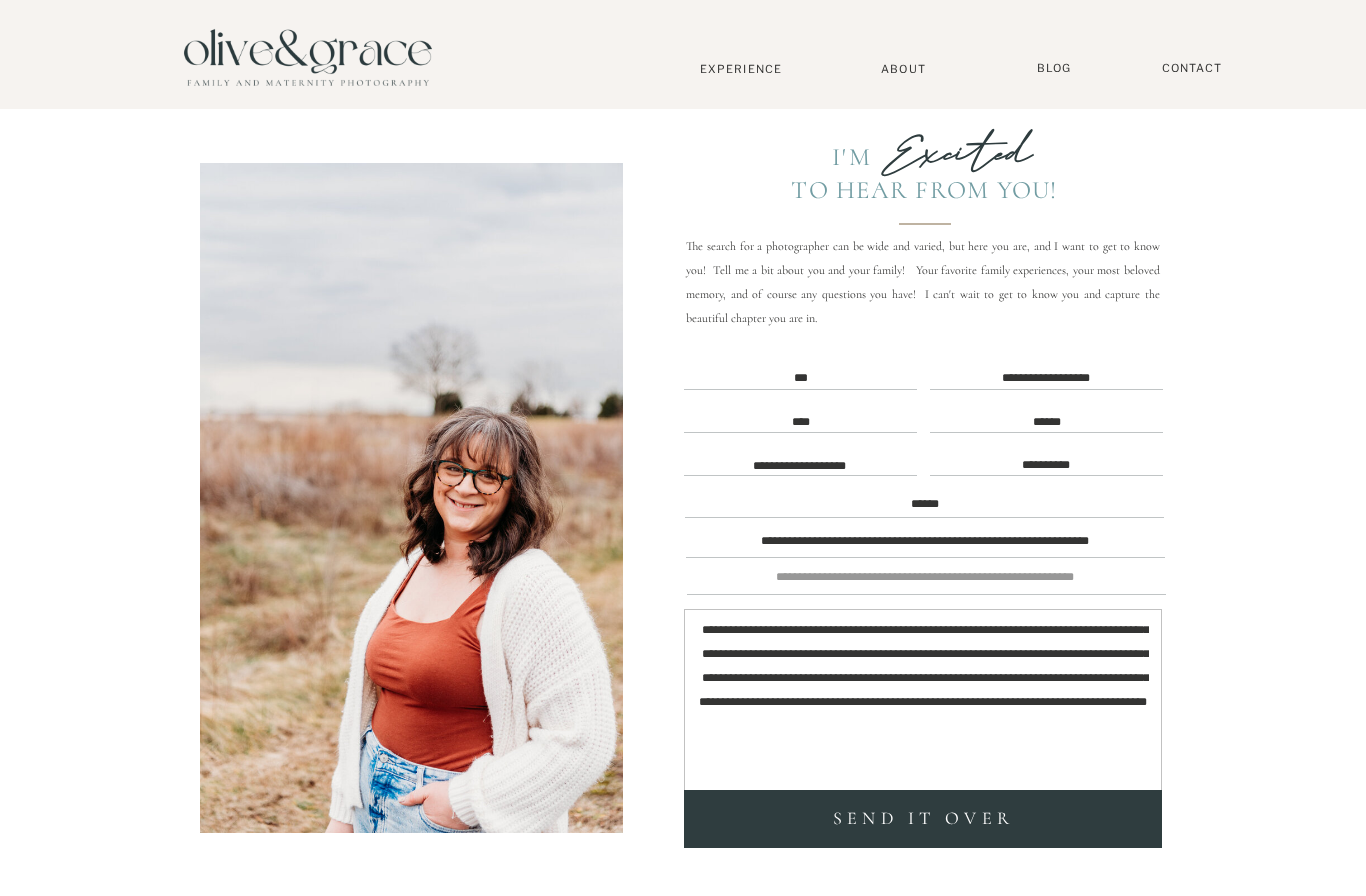 click on "**********" at bounding box center (923, 695) 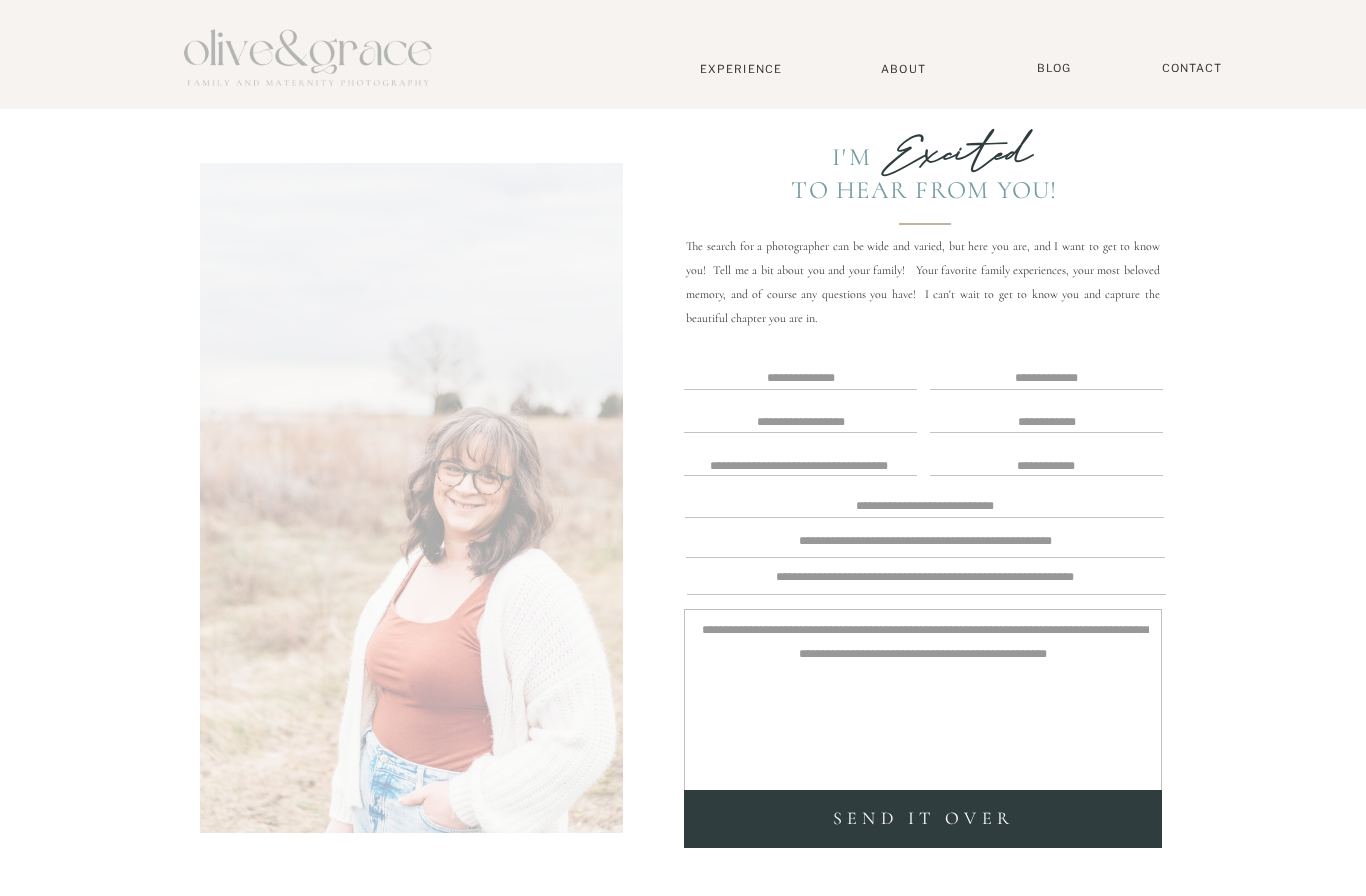 scroll, scrollTop: 0, scrollLeft: 0, axis: both 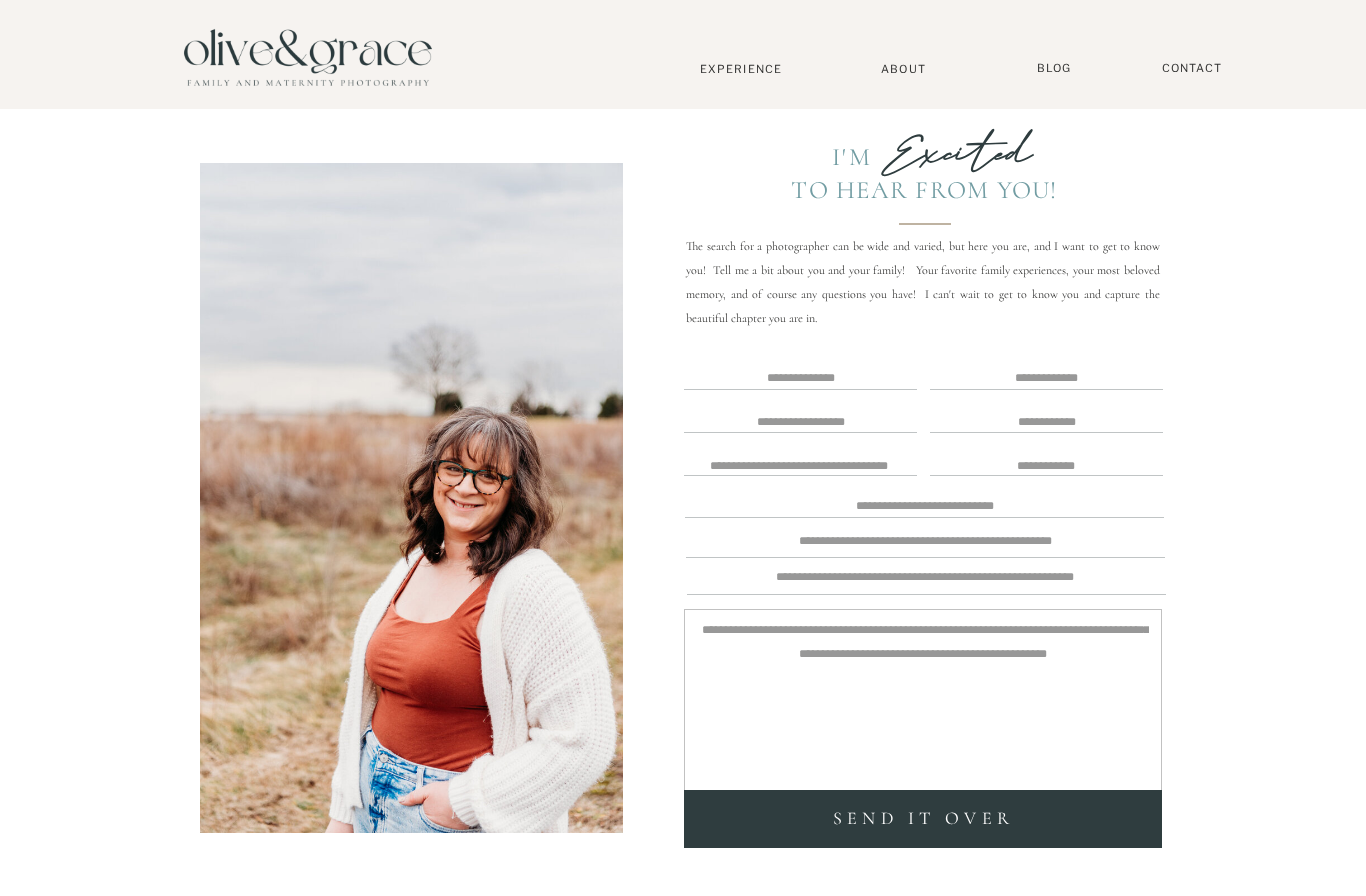 click at bounding box center (923, 695) 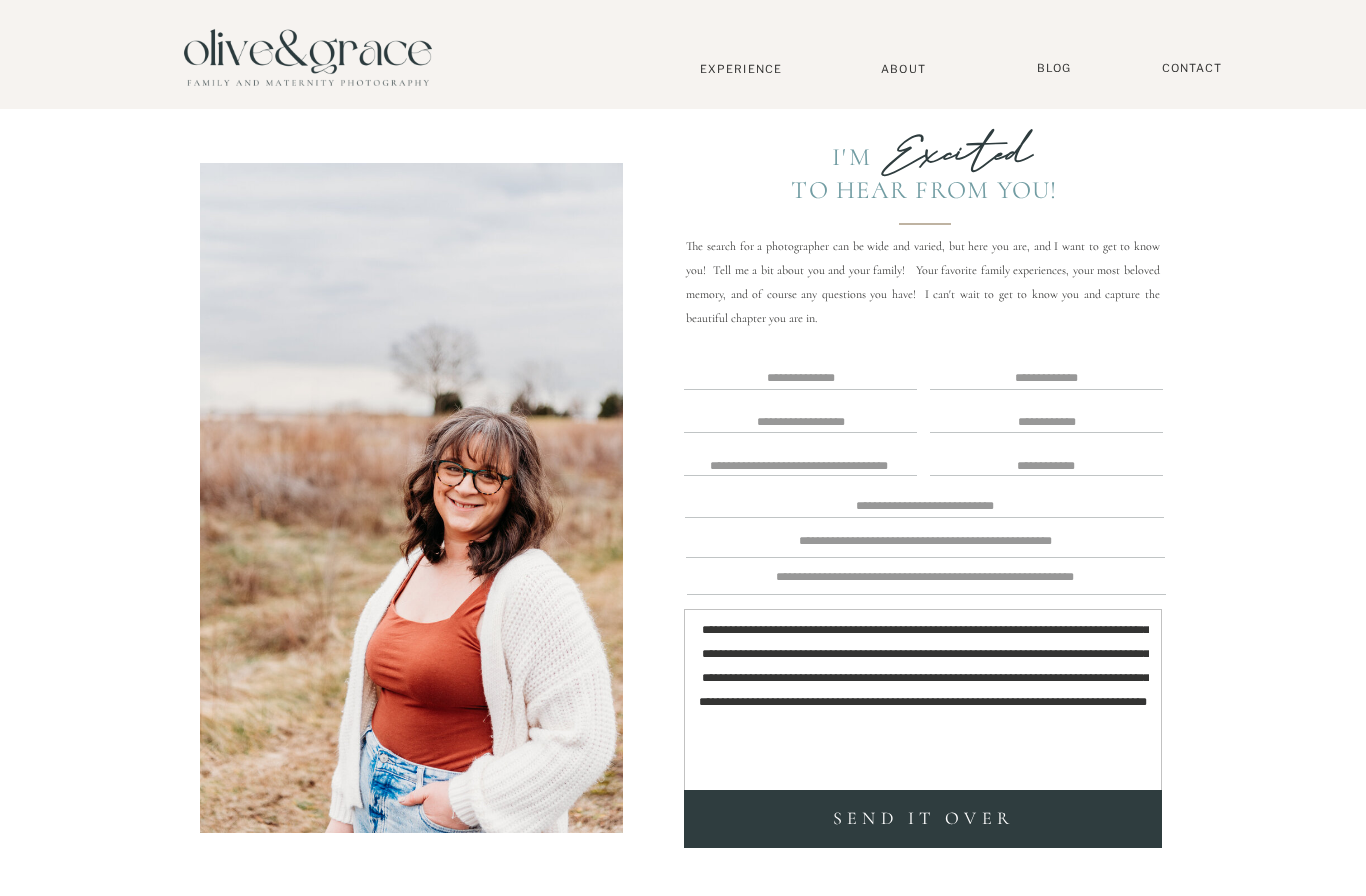 type on "**********" 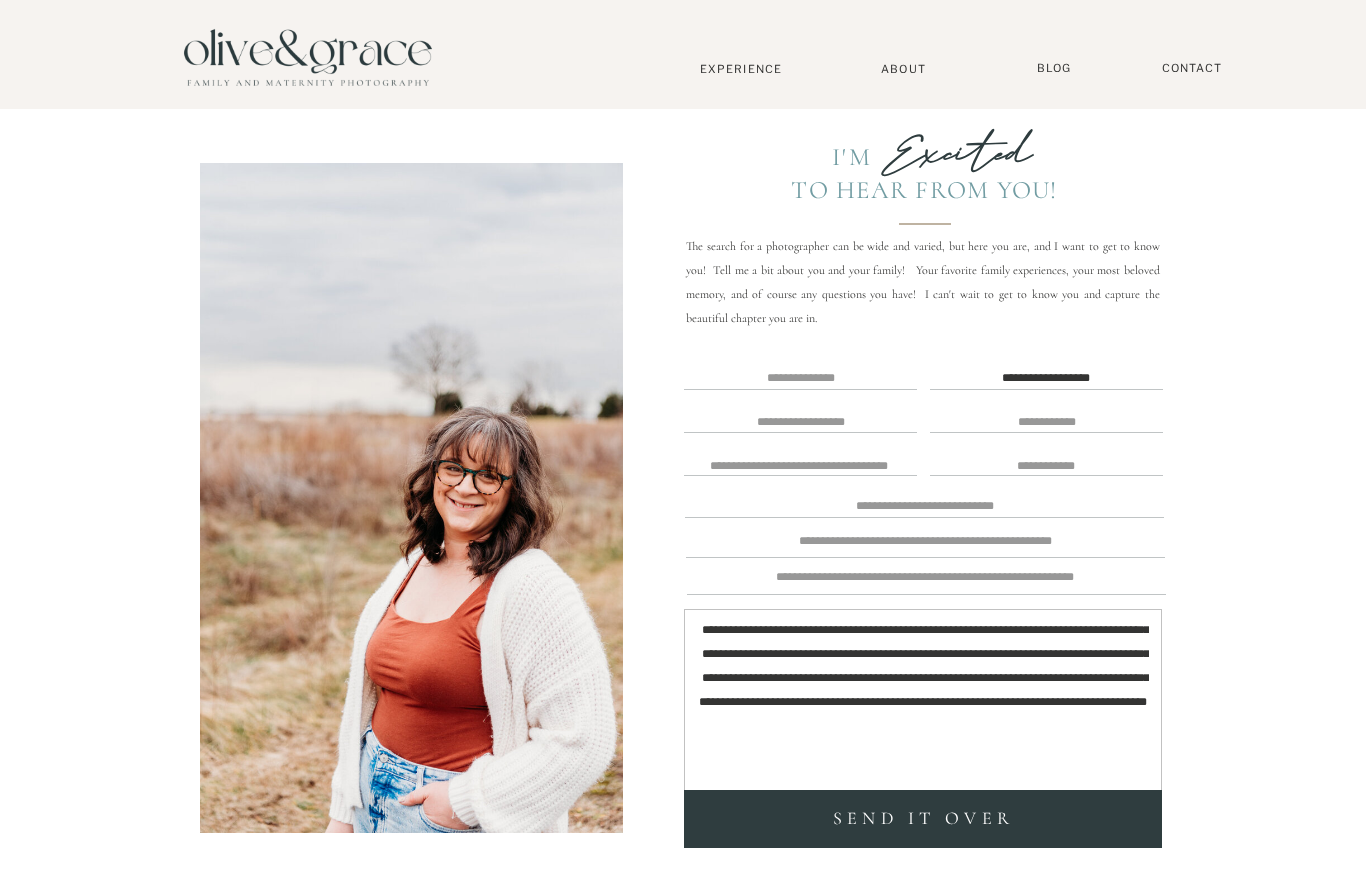 type on "**********" 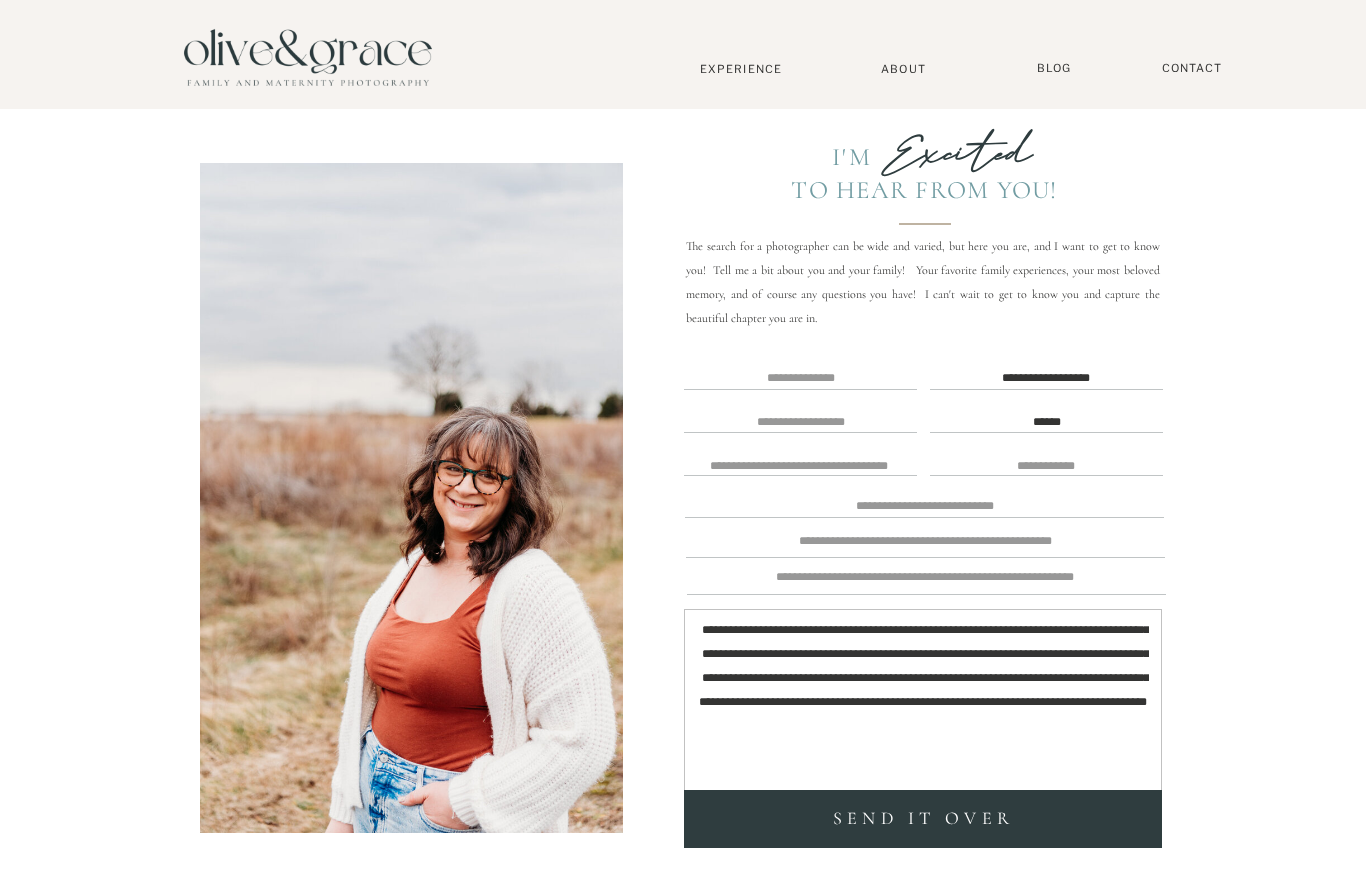 type on "******" 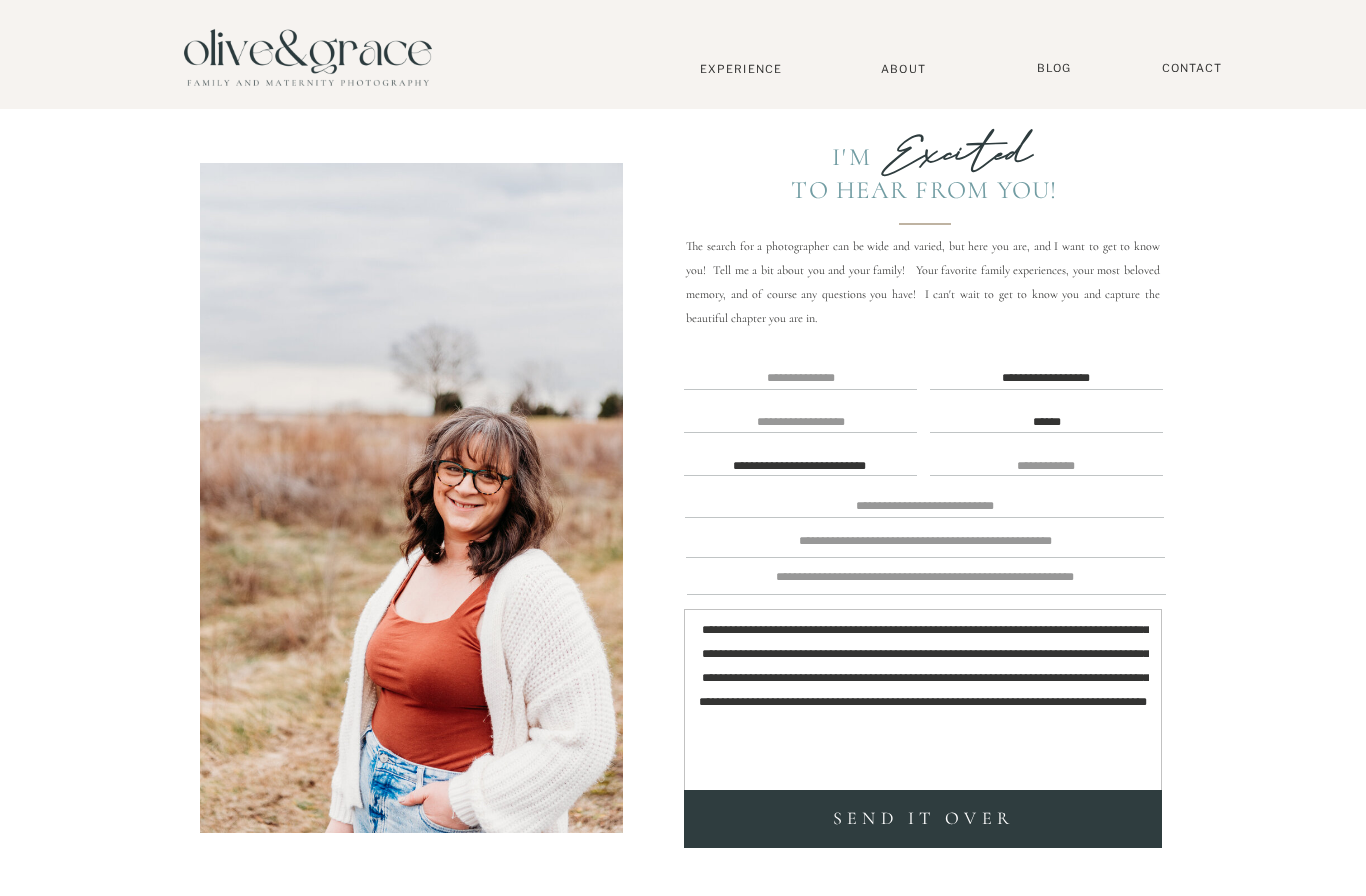 type on "**********" 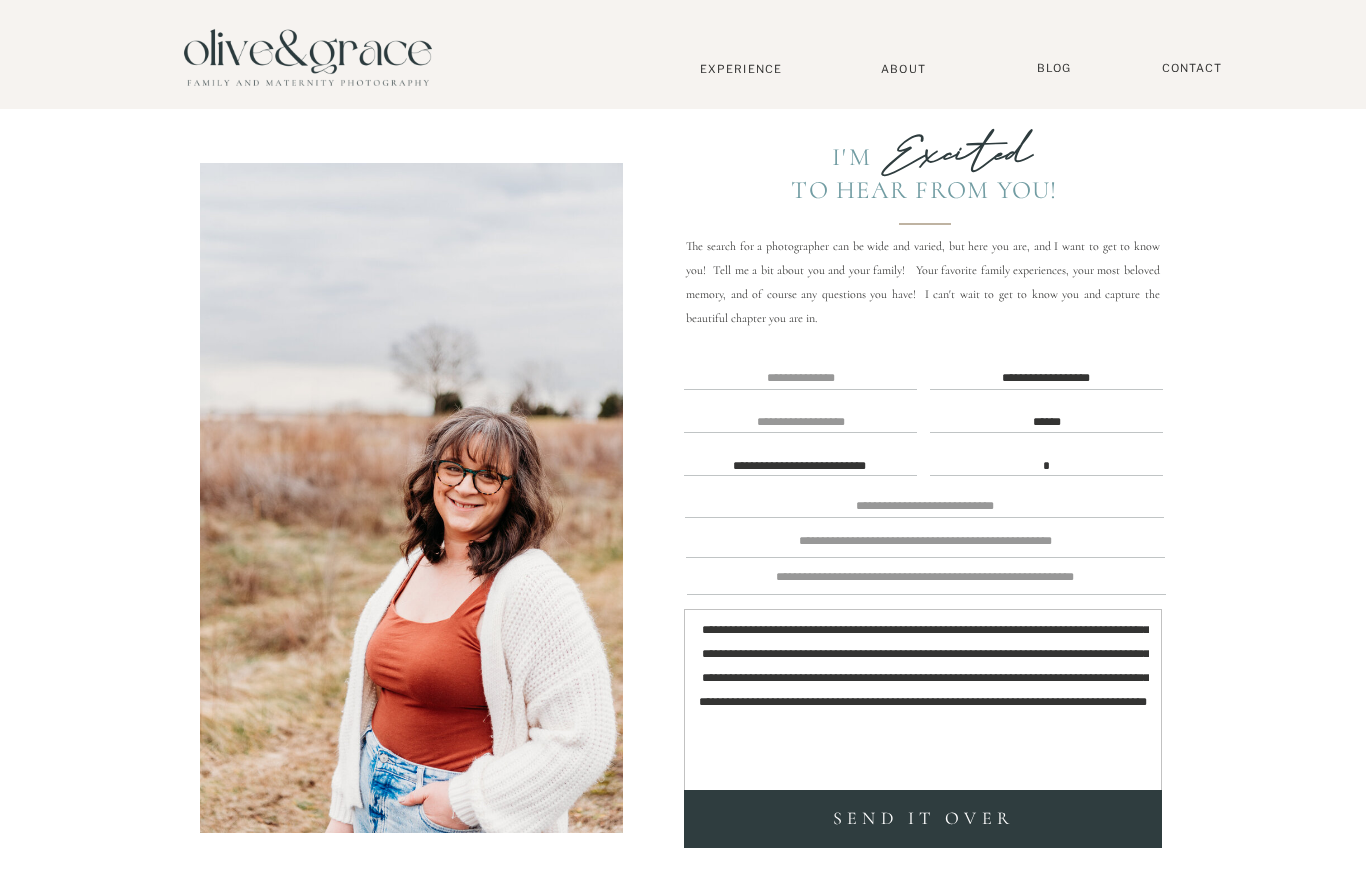 scroll, scrollTop: 1, scrollLeft: 0, axis: vertical 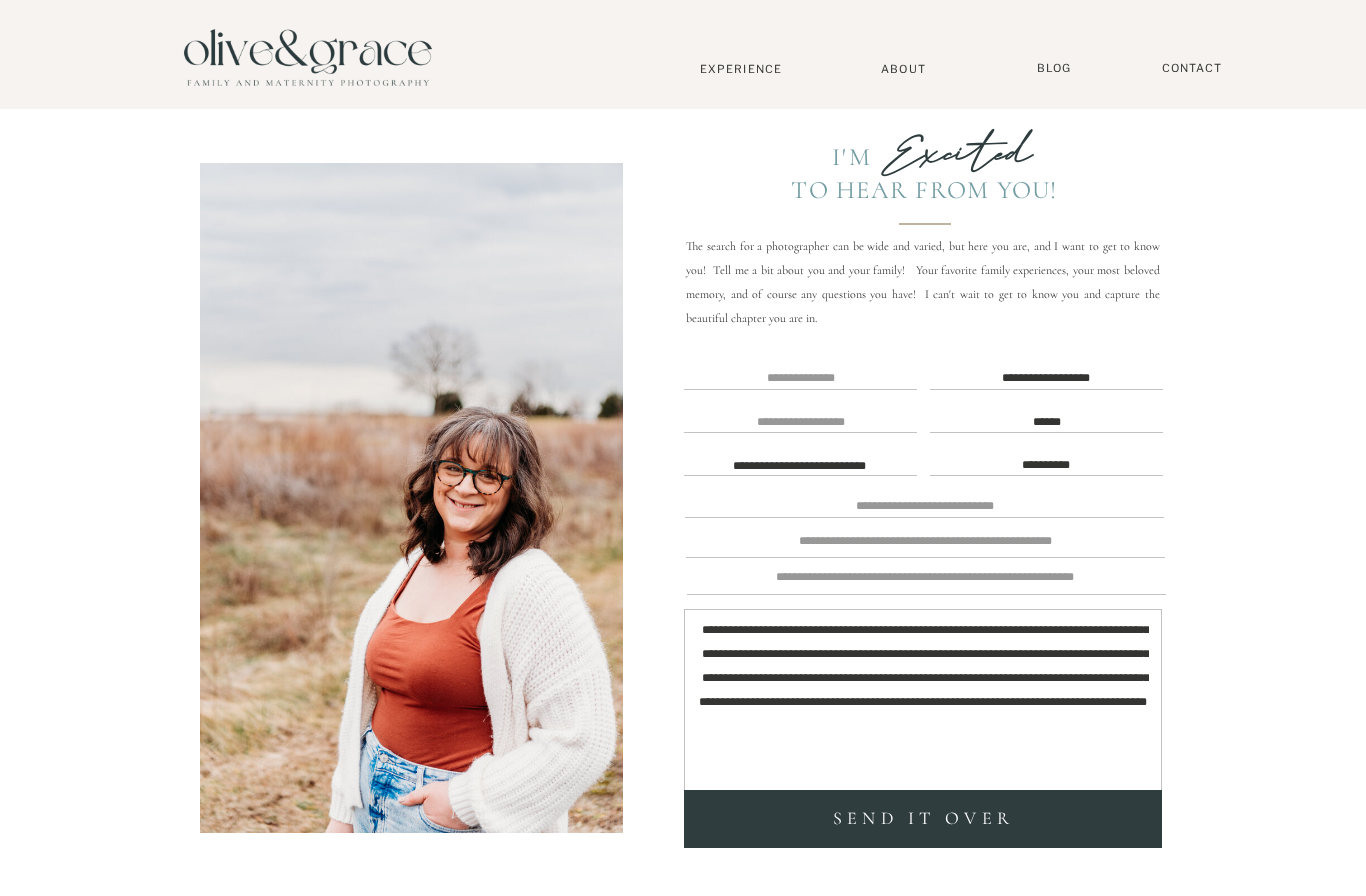 type on "**********" 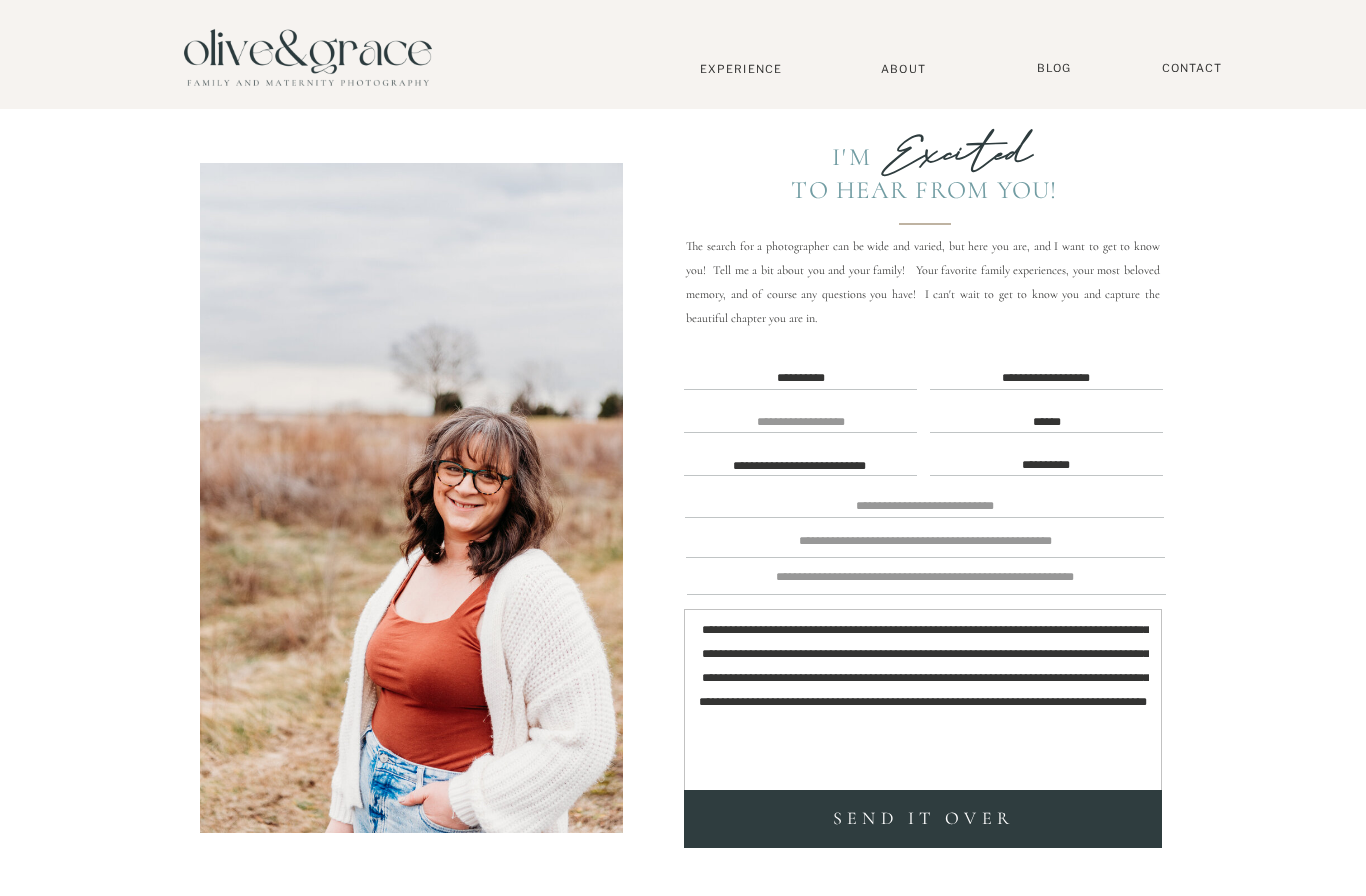 type on "**********" 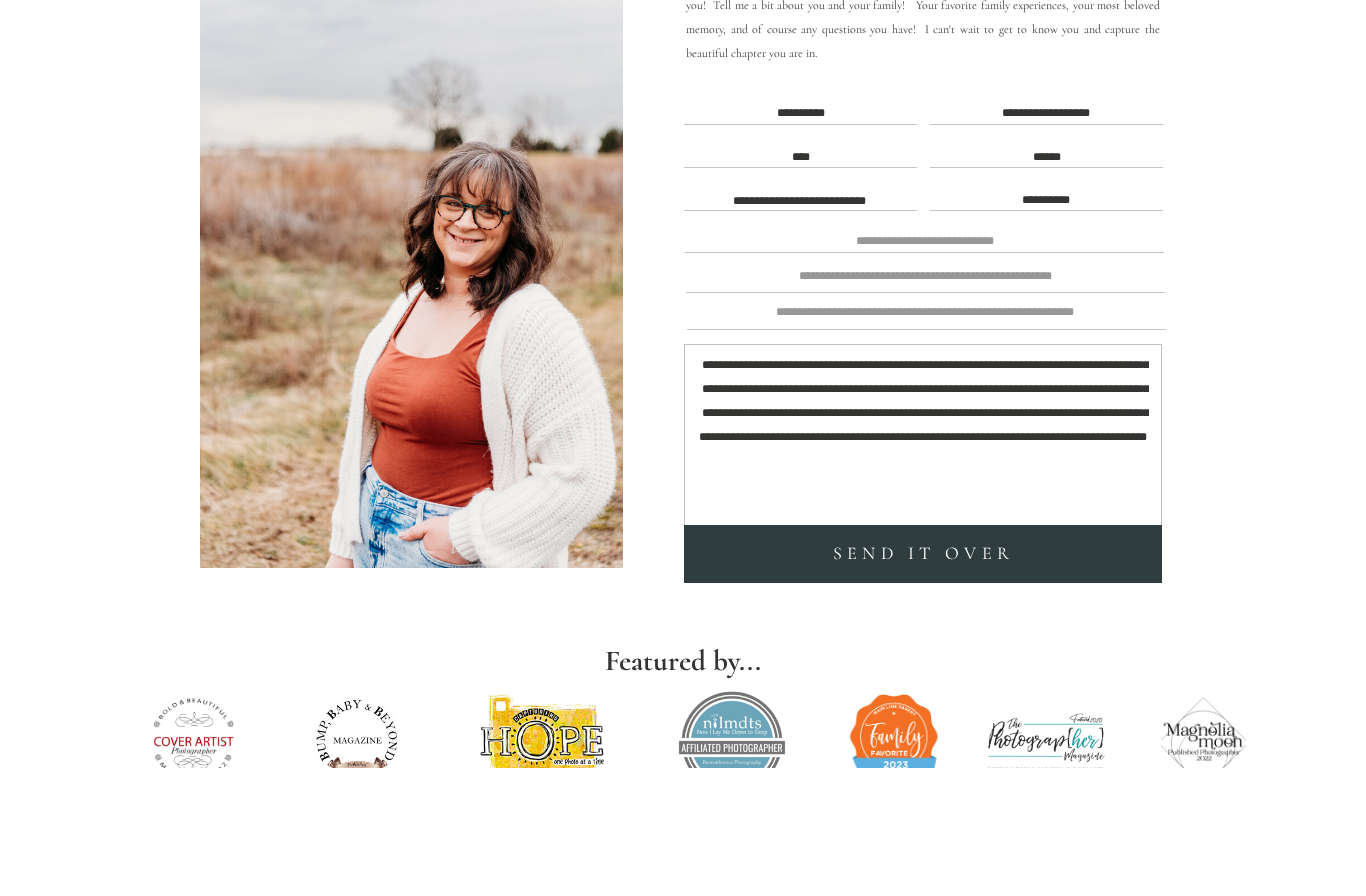 scroll, scrollTop: 191, scrollLeft: 0, axis: vertical 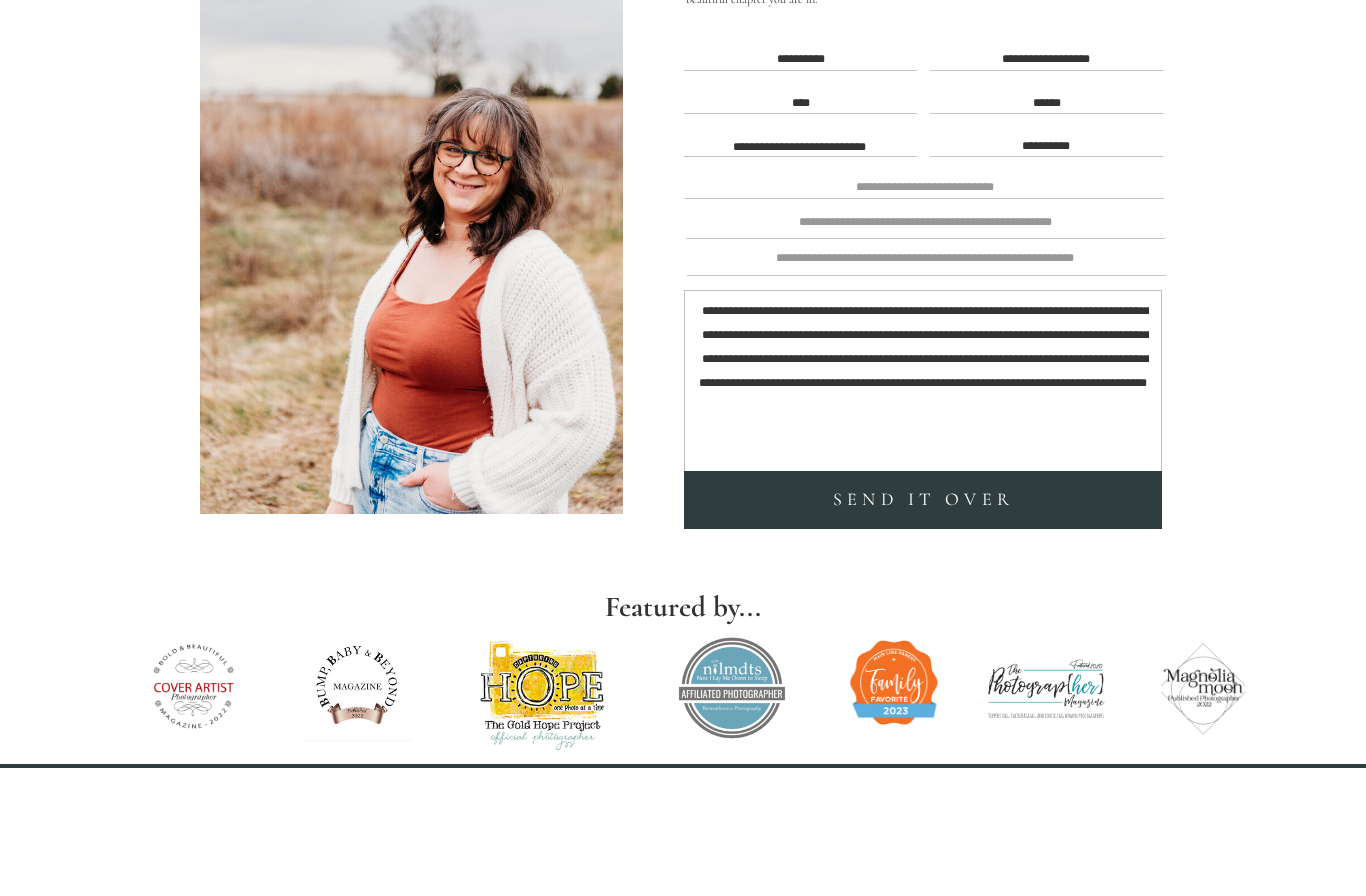 click on "****" at bounding box center (801, 229) 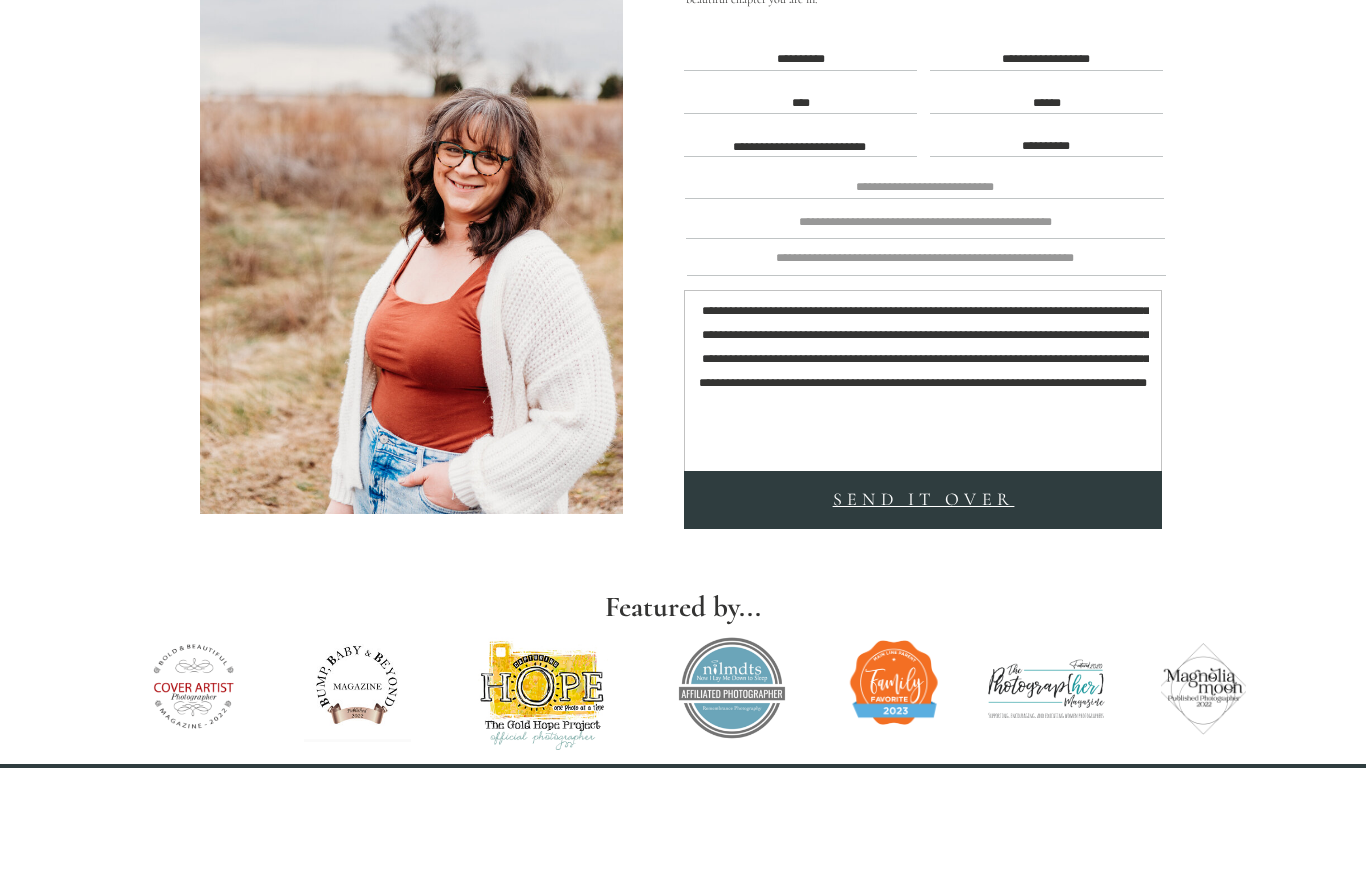 type on "****" 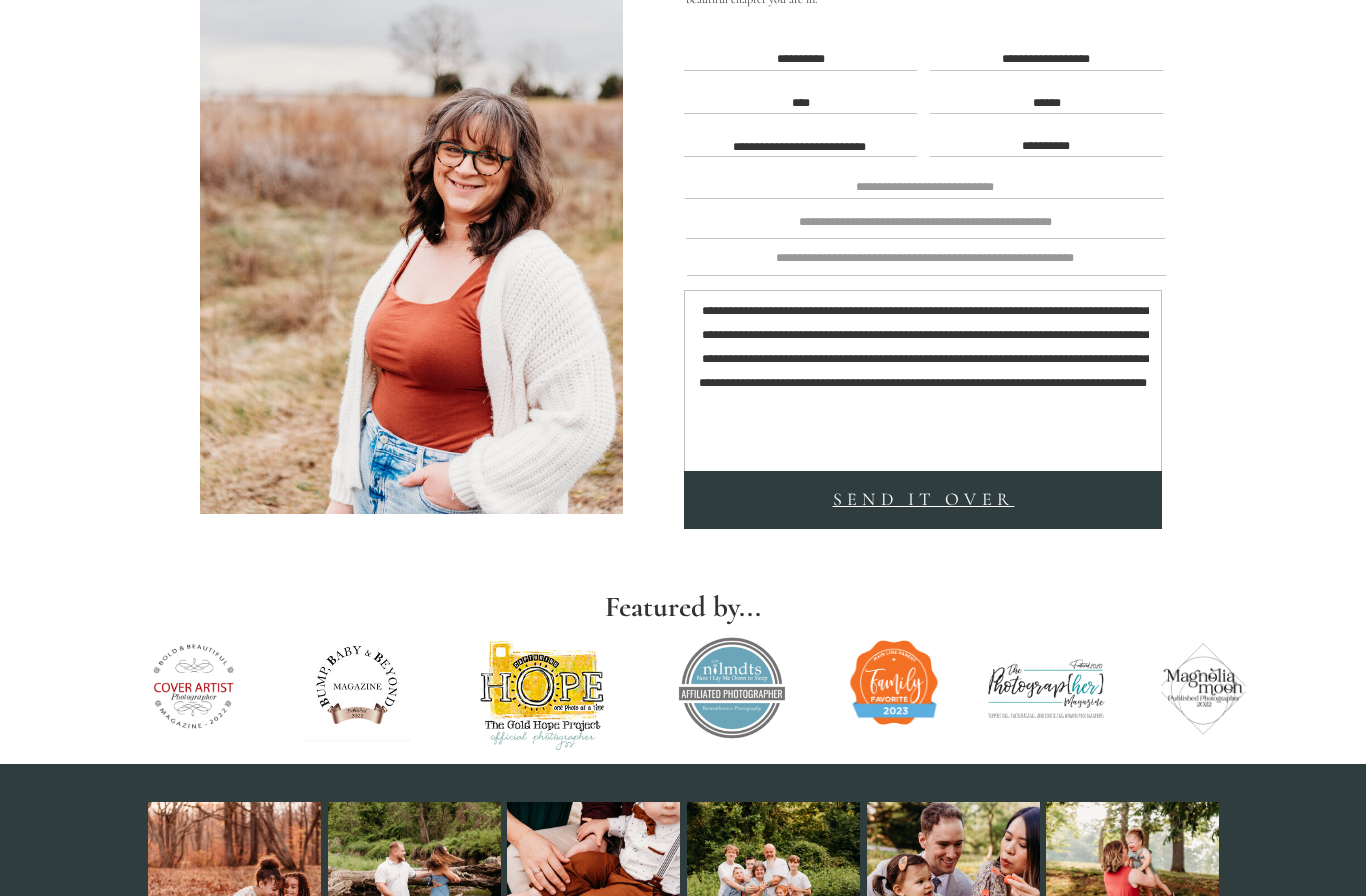 click on "SEND it over" at bounding box center (923, 500) 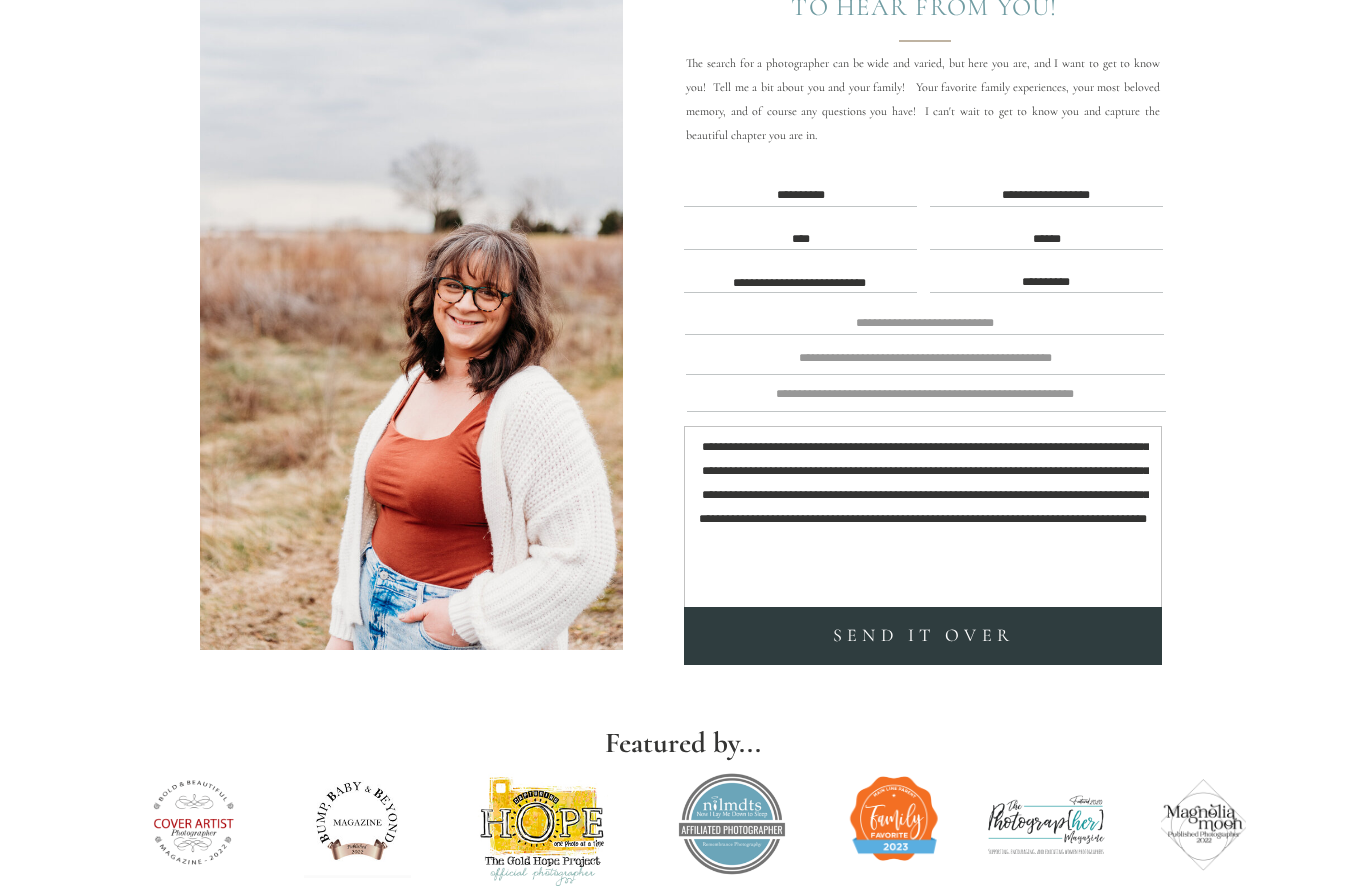 scroll, scrollTop: 210, scrollLeft: 0, axis: vertical 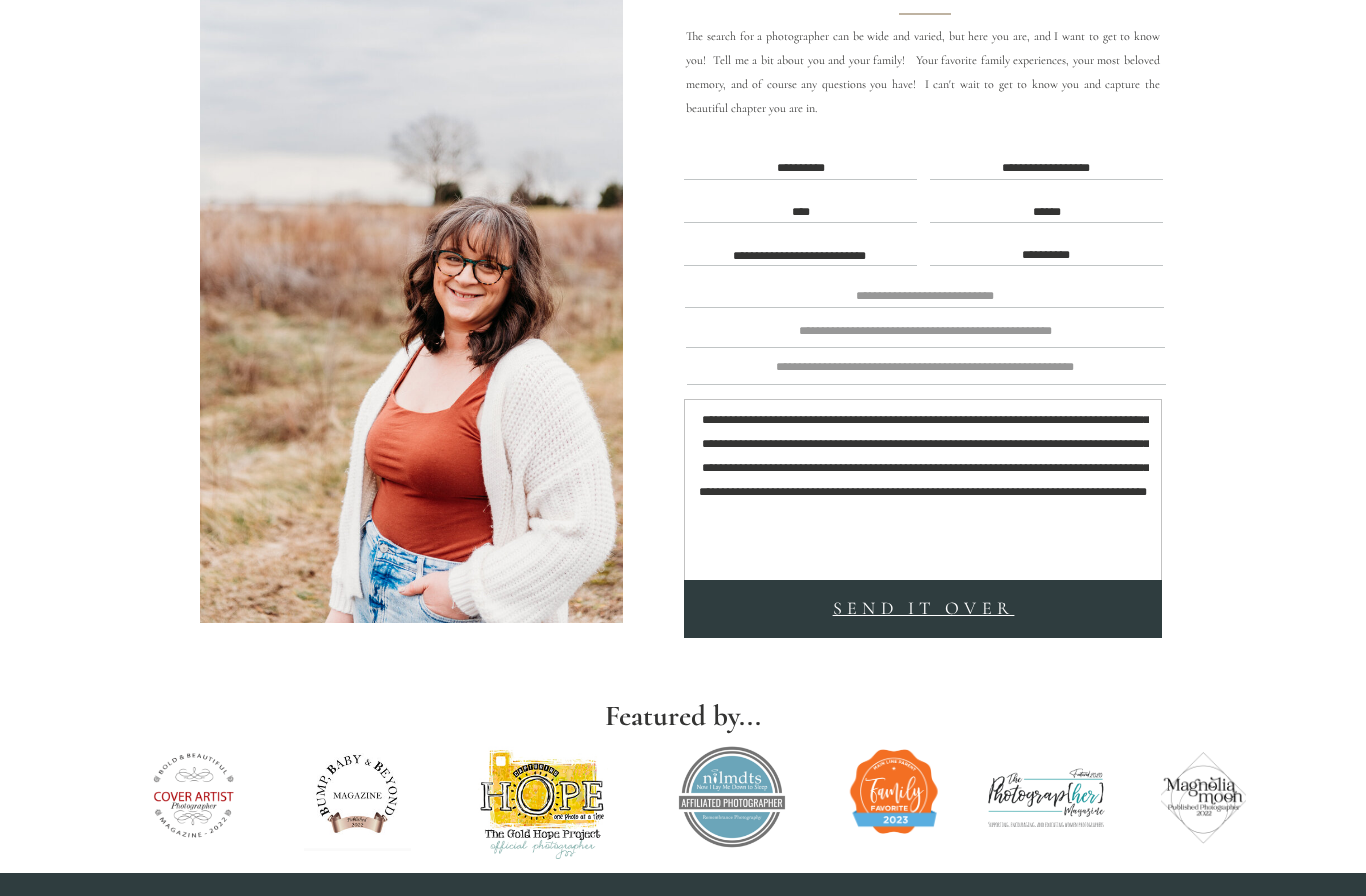 click on "SEND it over" at bounding box center [923, 609] 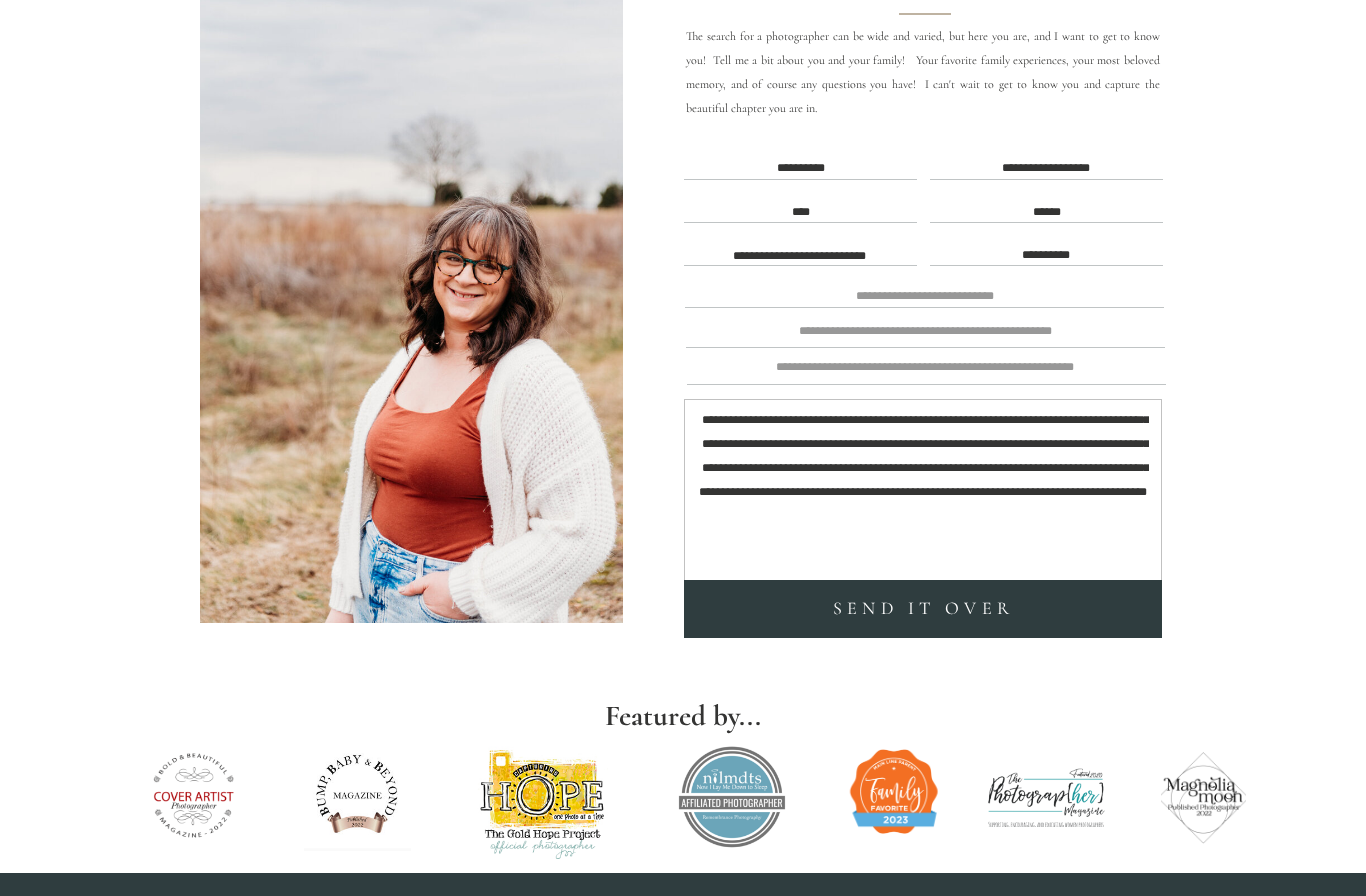 scroll, scrollTop: 0, scrollLeft: 0, axis: both 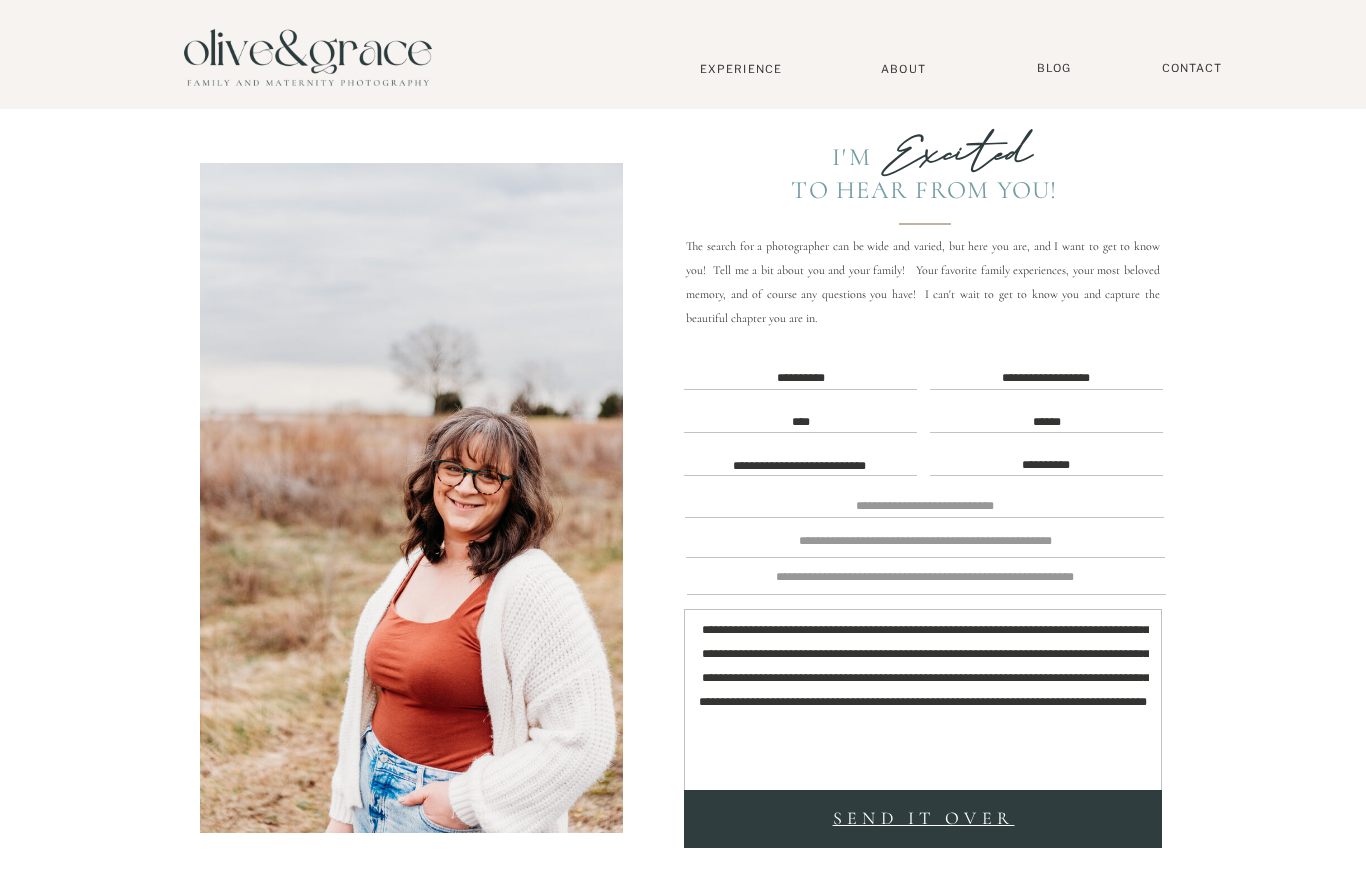 click on "SEND it over" at bounding box center (923, 819) 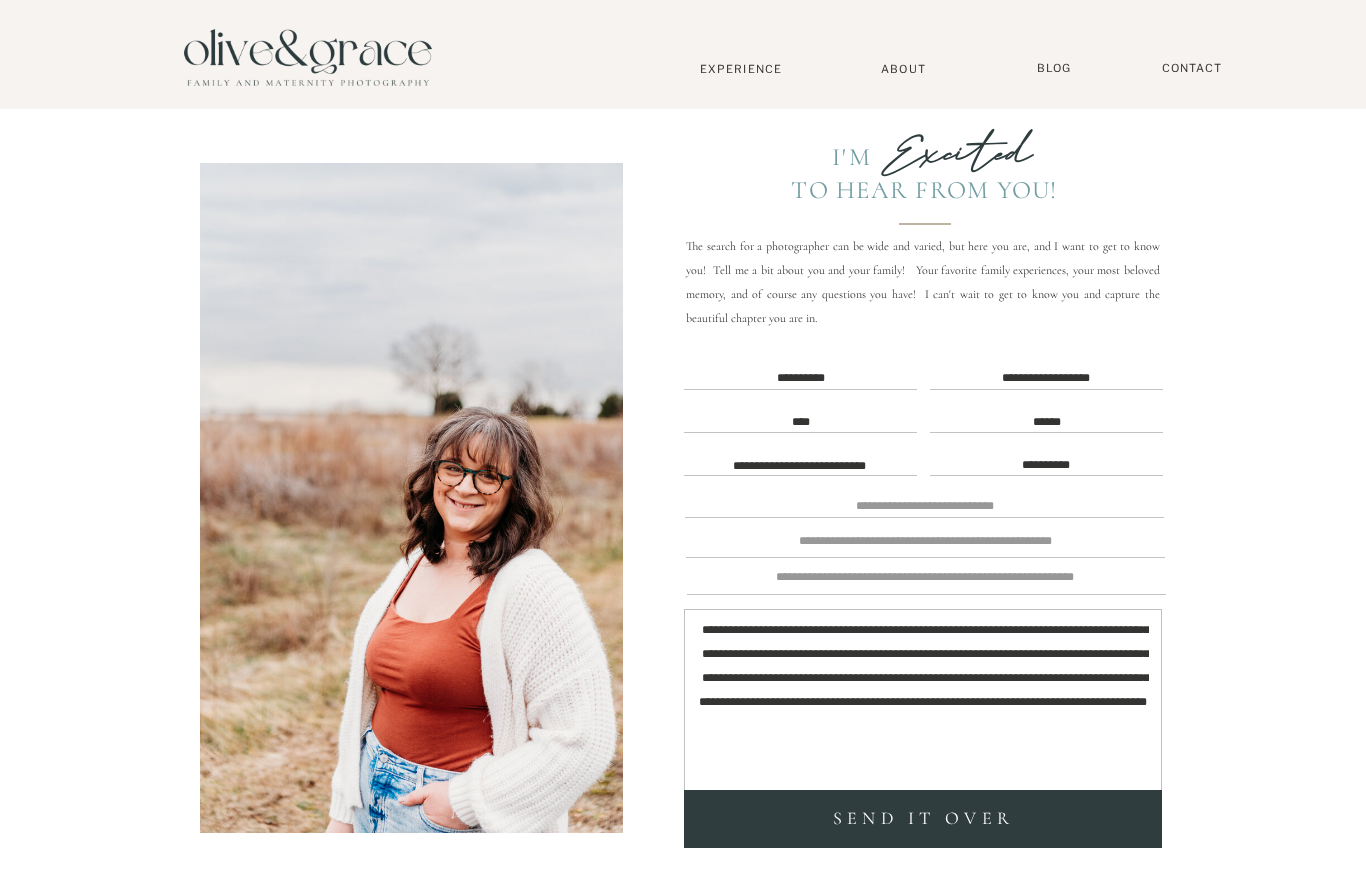 click at bounding box center (925, 503) 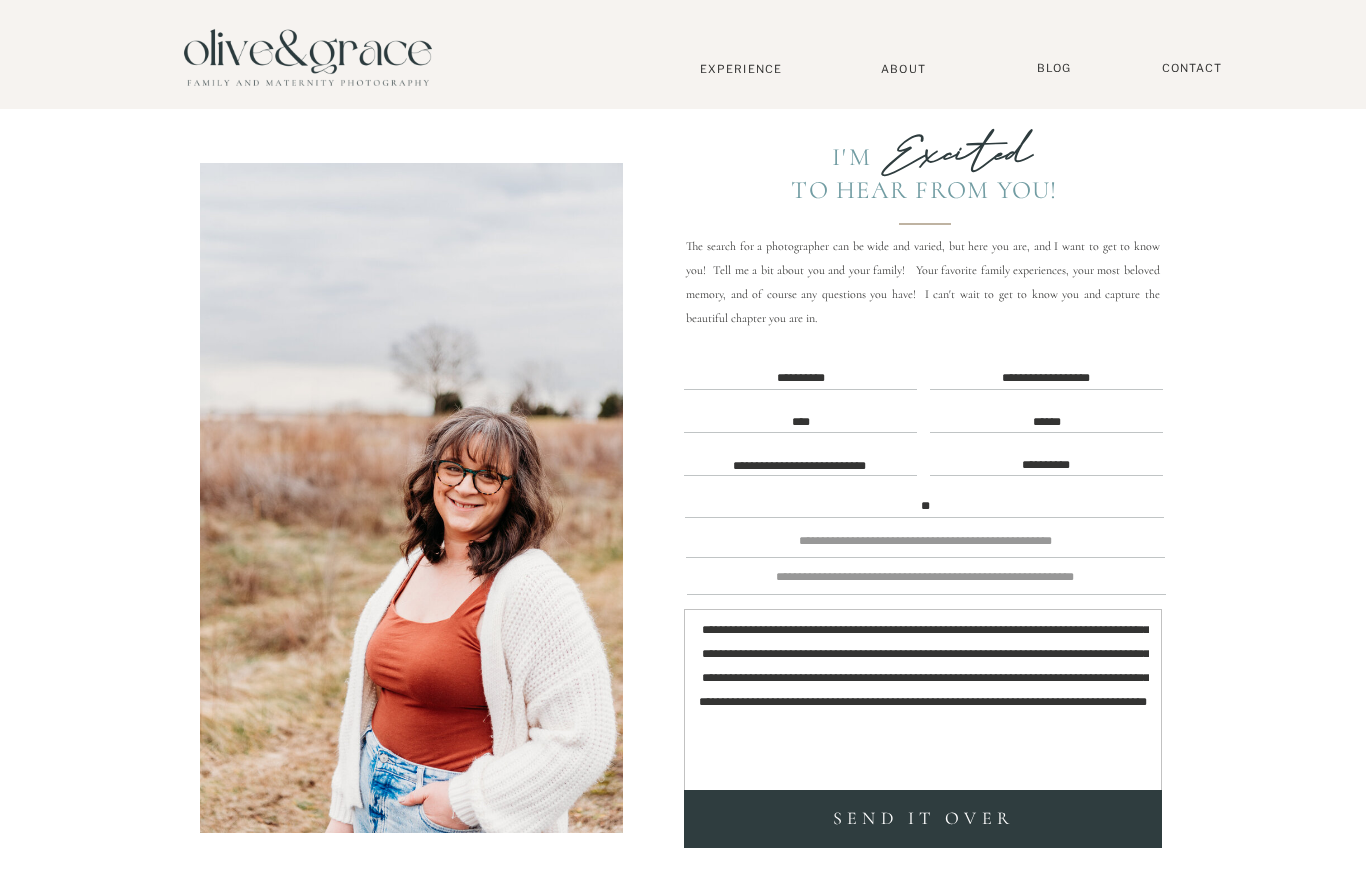 scroll, scrollTop: 2, scrollLeft: 0, axis: vertical 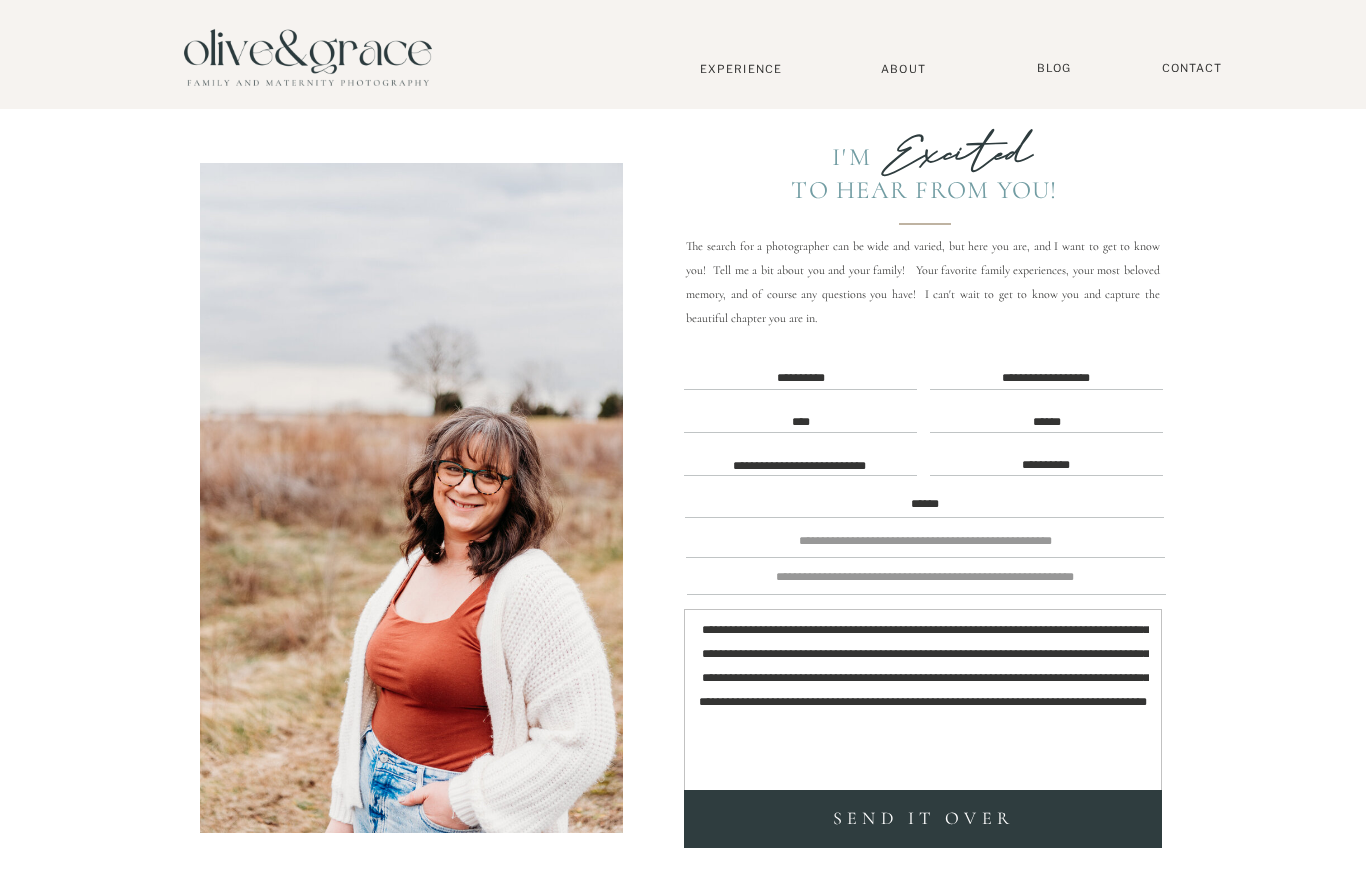 type on "******" 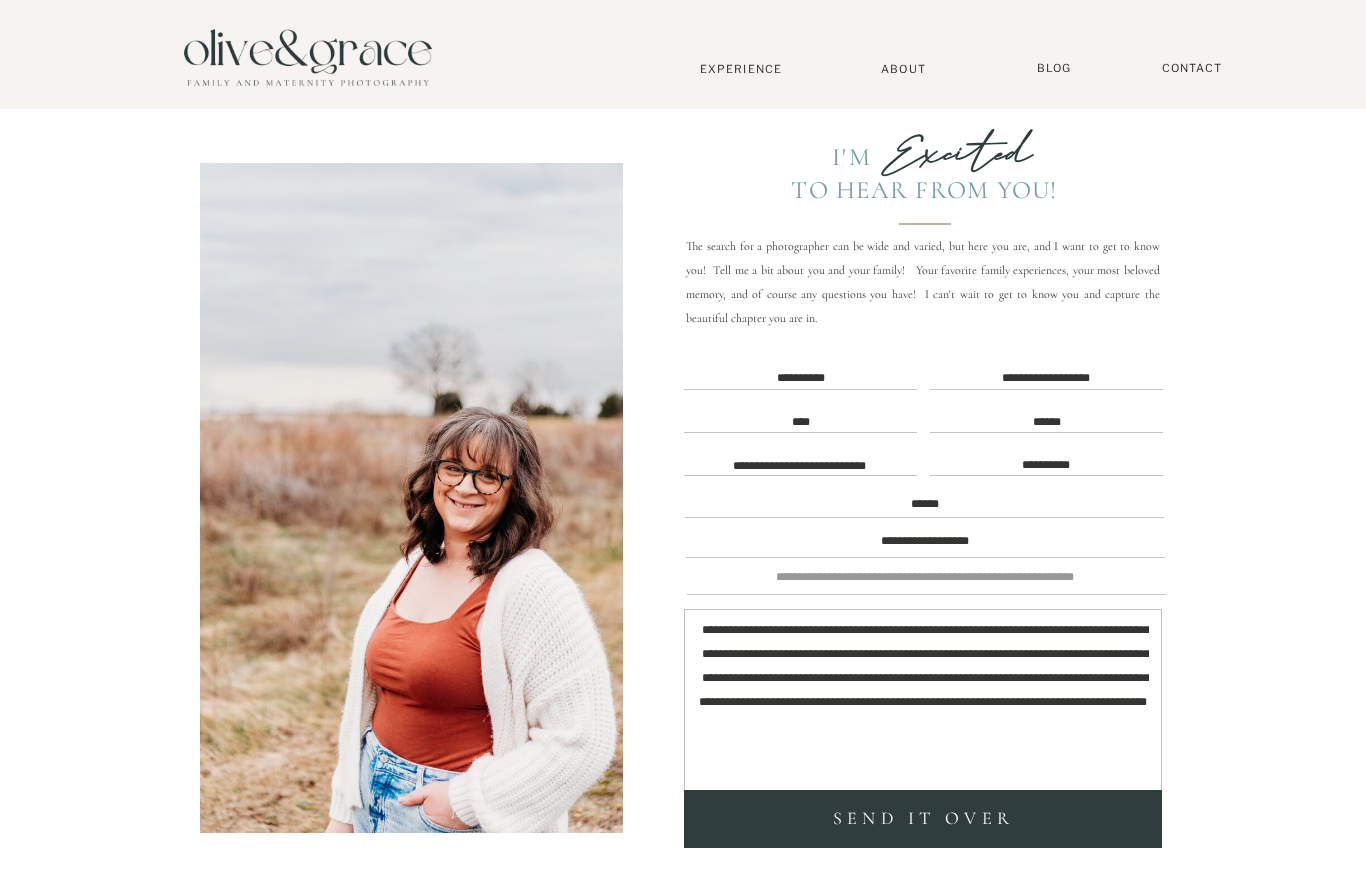 type on "**********" 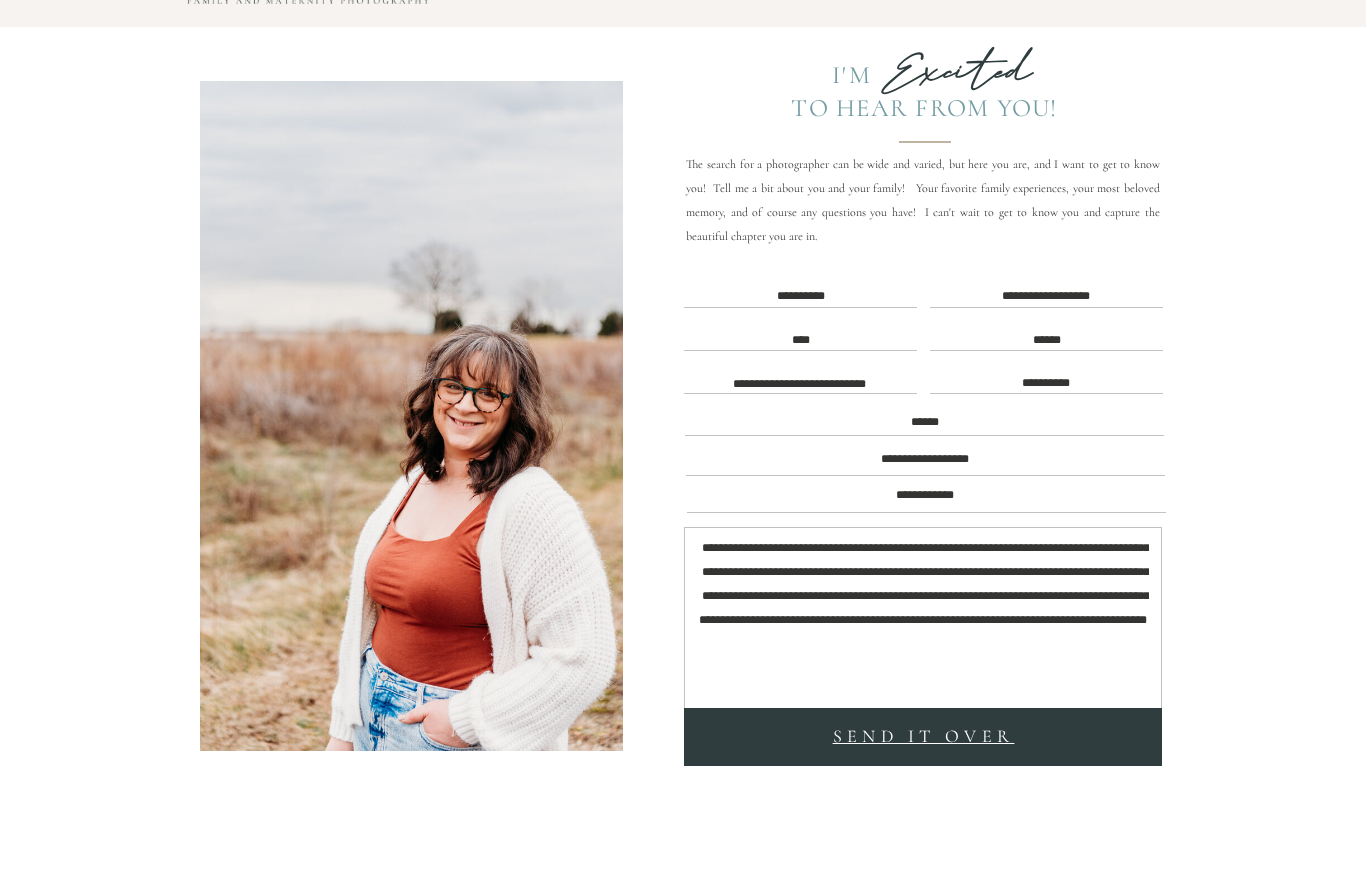 type on "**********" 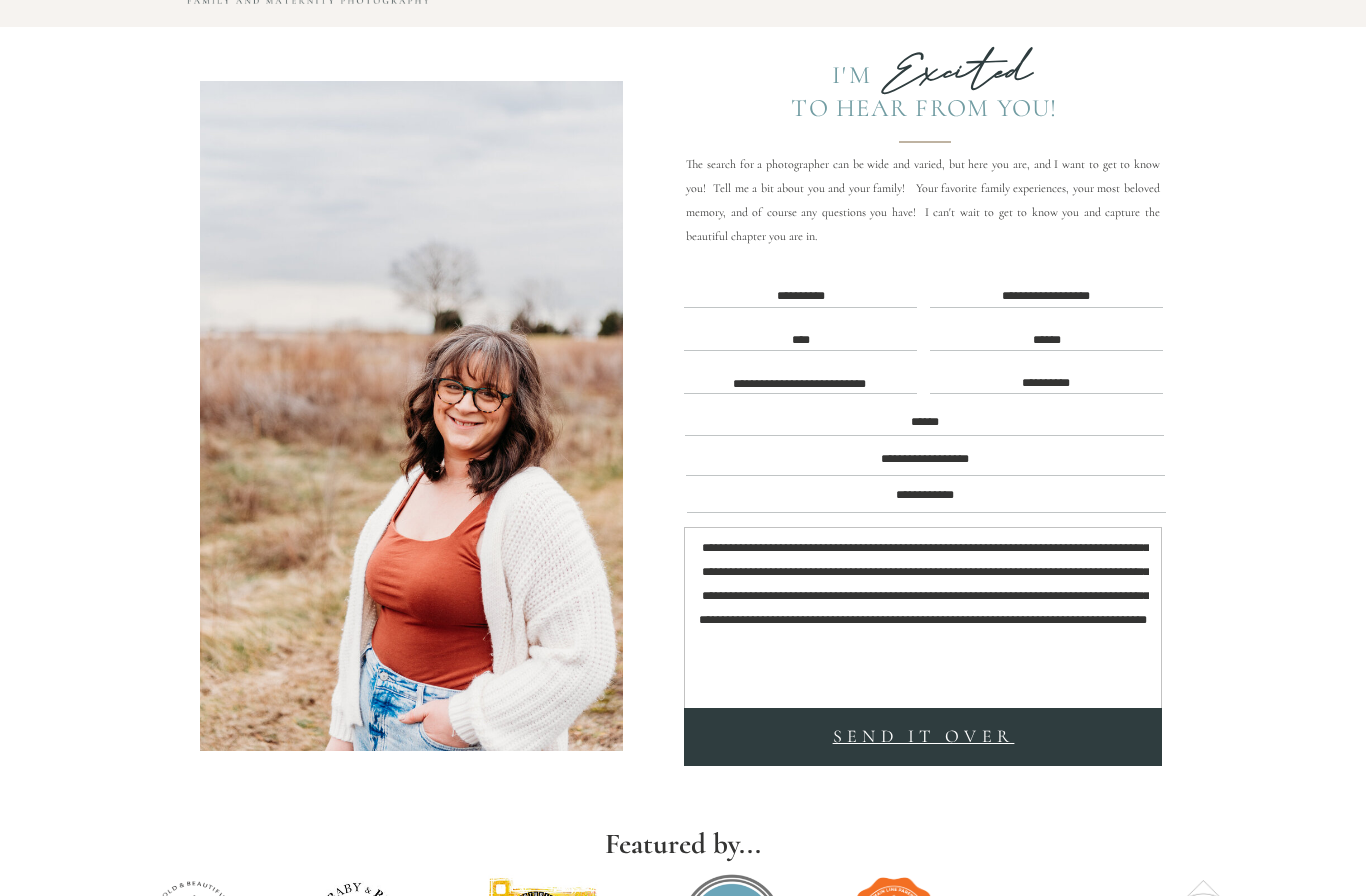 click on "SEND it over" at bounding box center [923, 738] 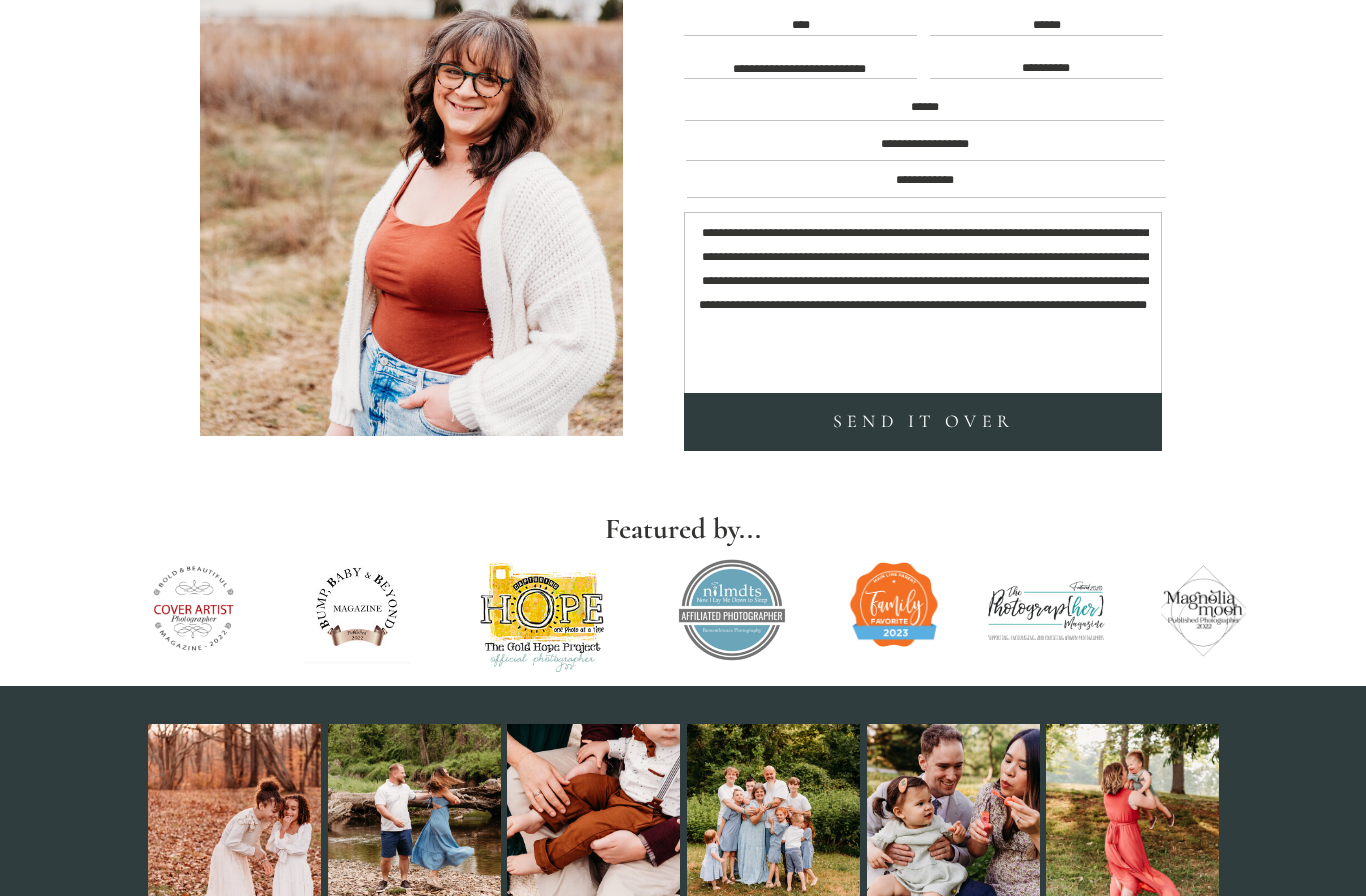scroll, scrollTop: 361, scrollLeft: 0, axis: vertical 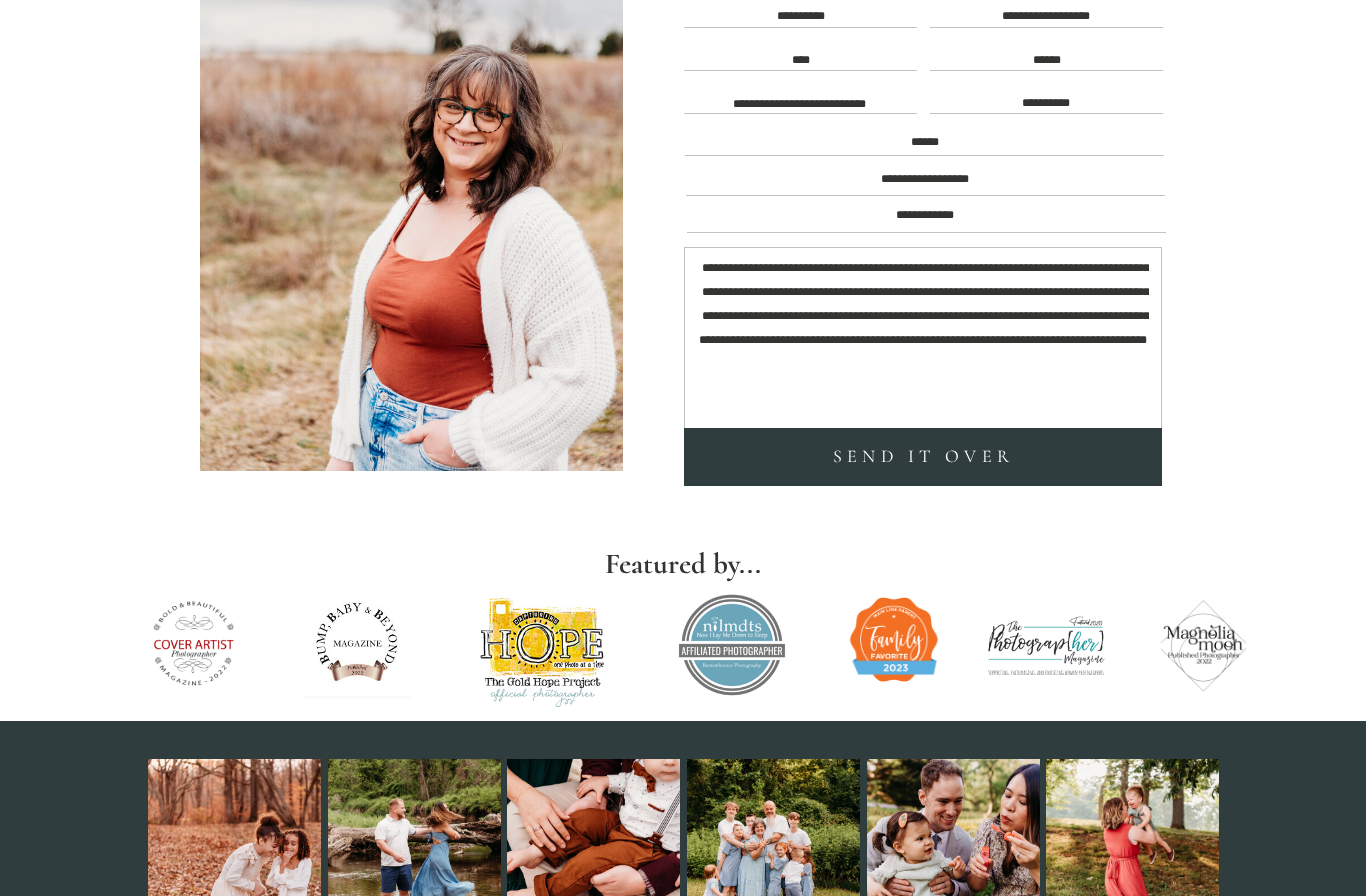 drag, startPoint x: 871, startPoint y: 410, endPoint x: 872, endPoint y: 320, distance: 90.005554 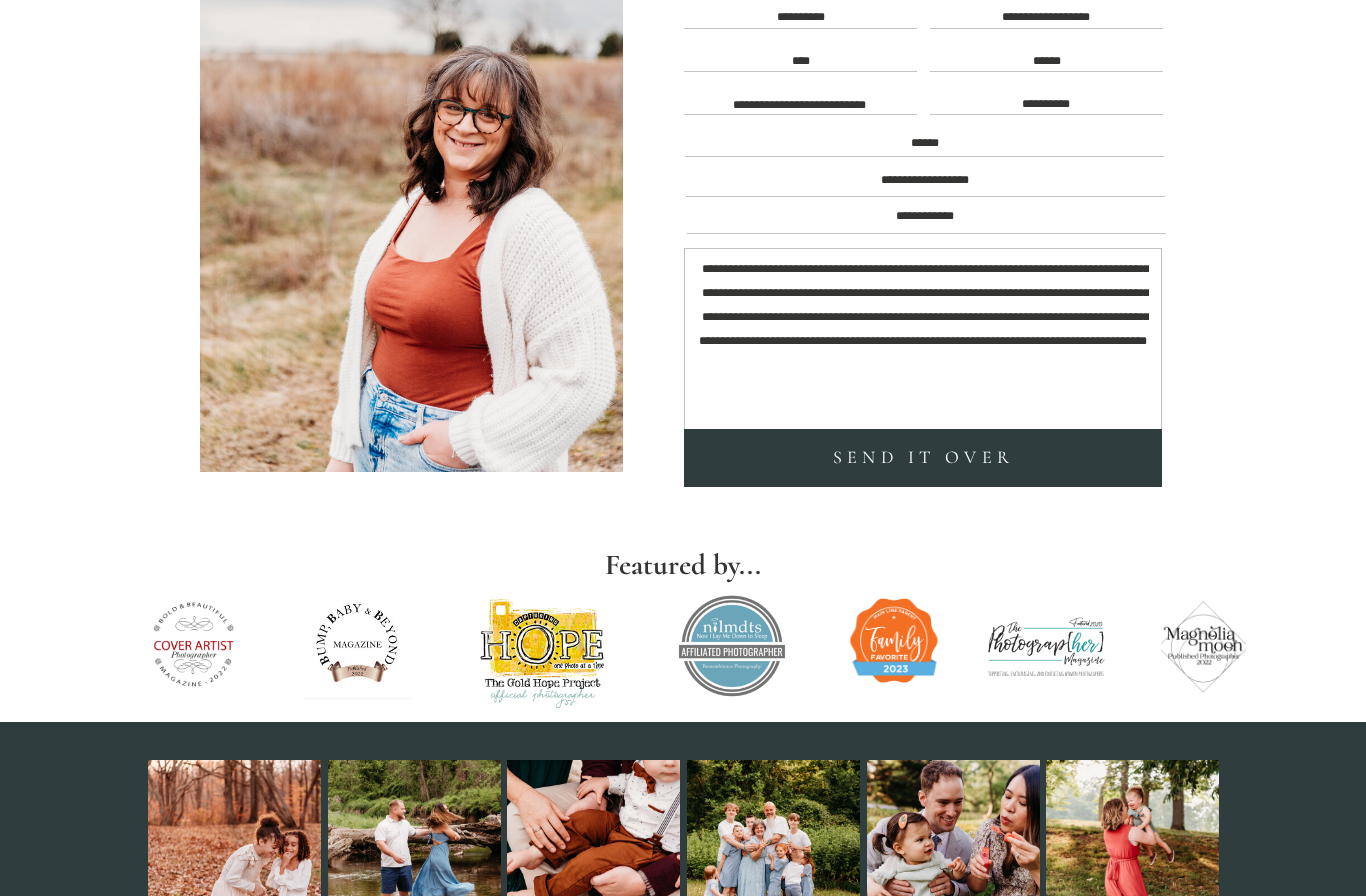 drag, startPoint x: 1116, startPoint y: 363, endPoint x: 683, endPoint y: 257, distance: 445.78583 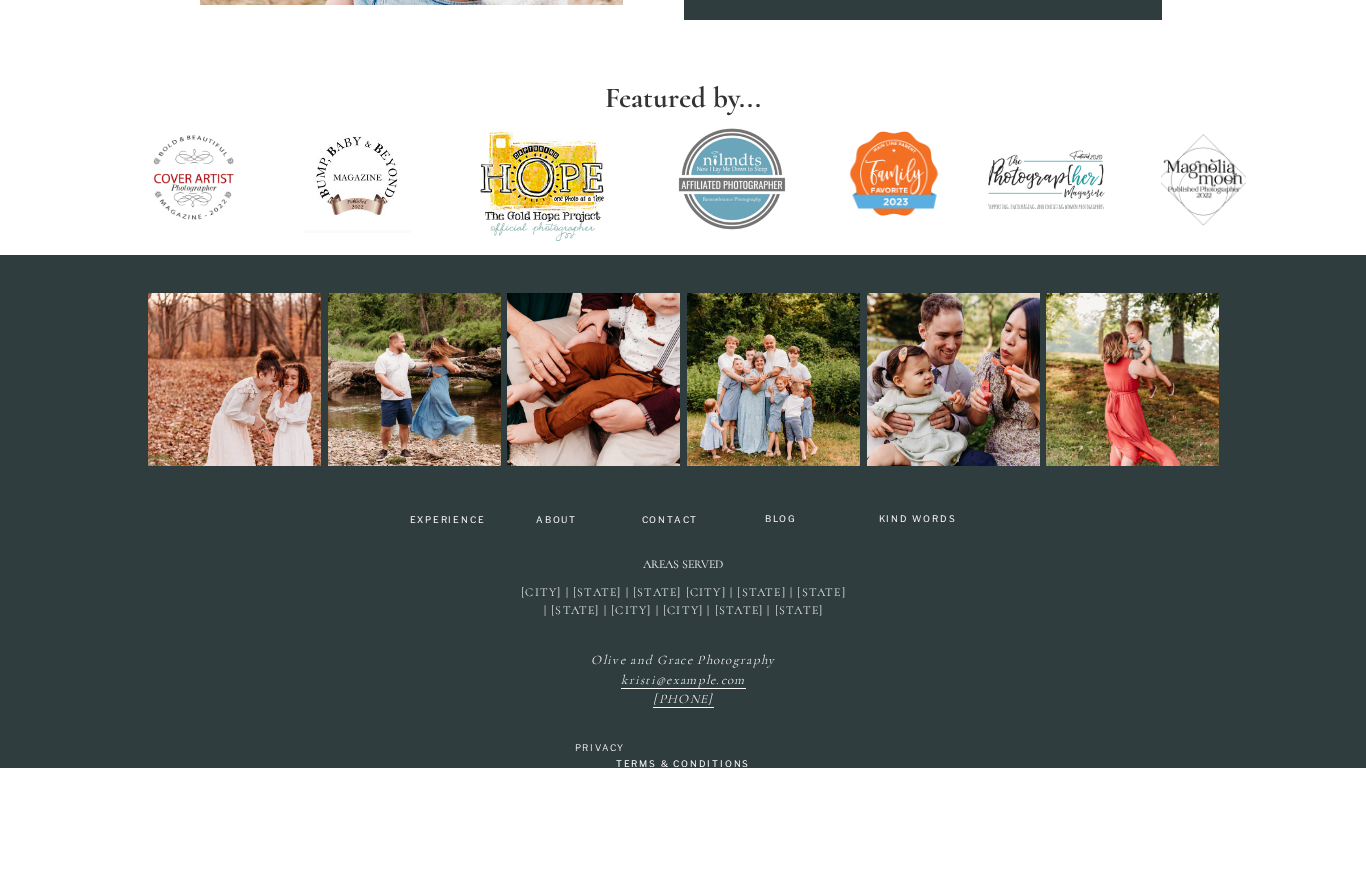 scroll, scrollTop: 719, scrollLeft: 0, axis: vertical 